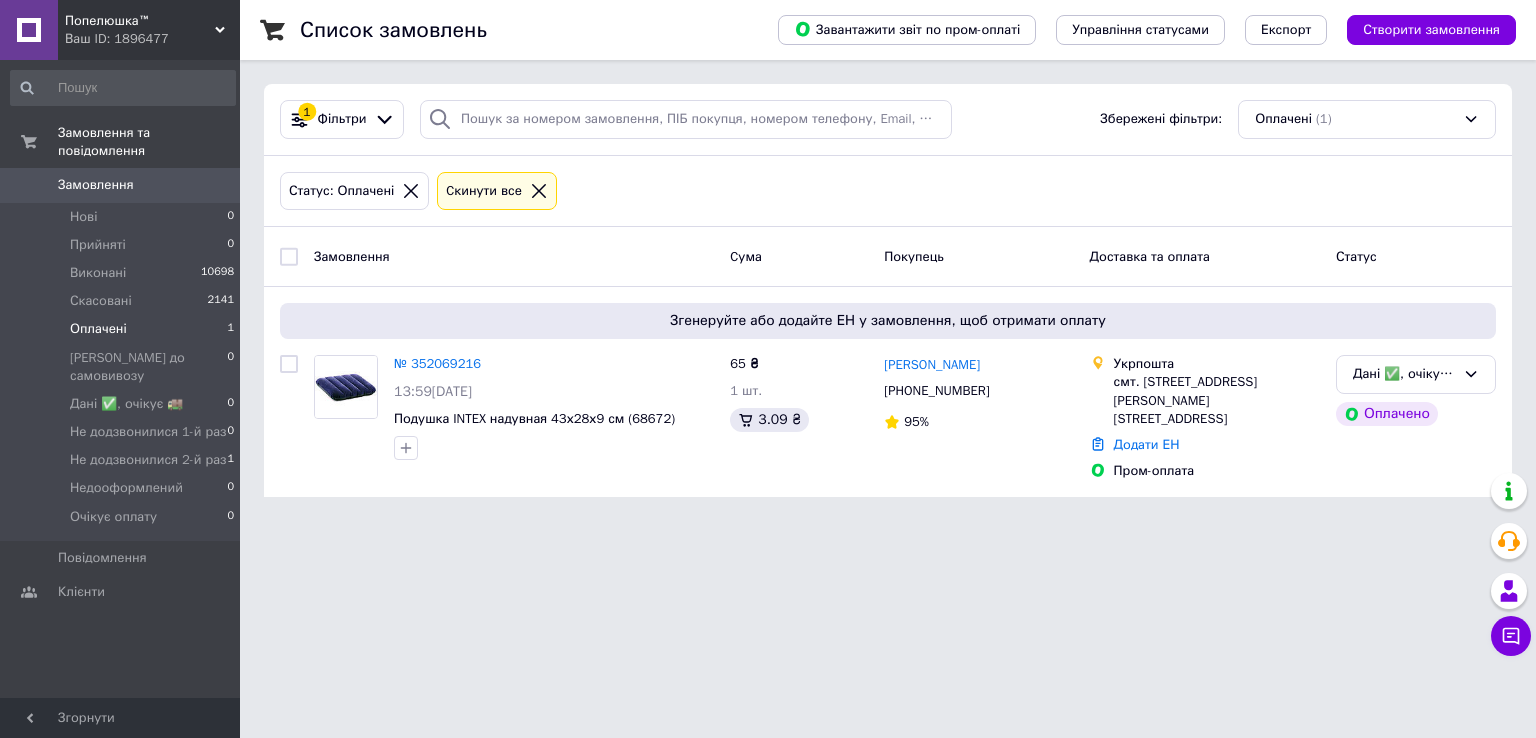 scroll, scrollTop: 0, scrollLeft: 0, axis: both 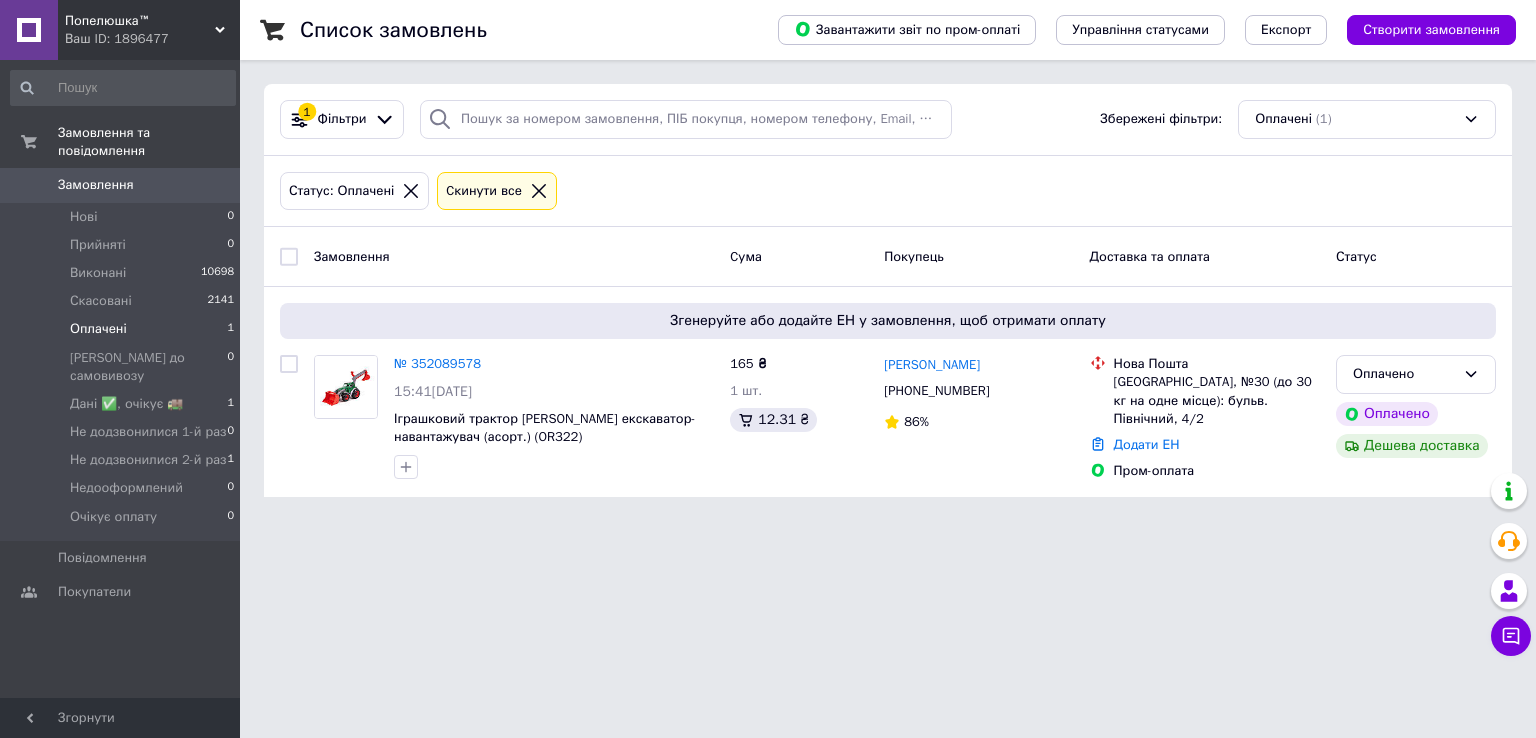 click on "Оплачені 1" at bounding box center (123, 329) 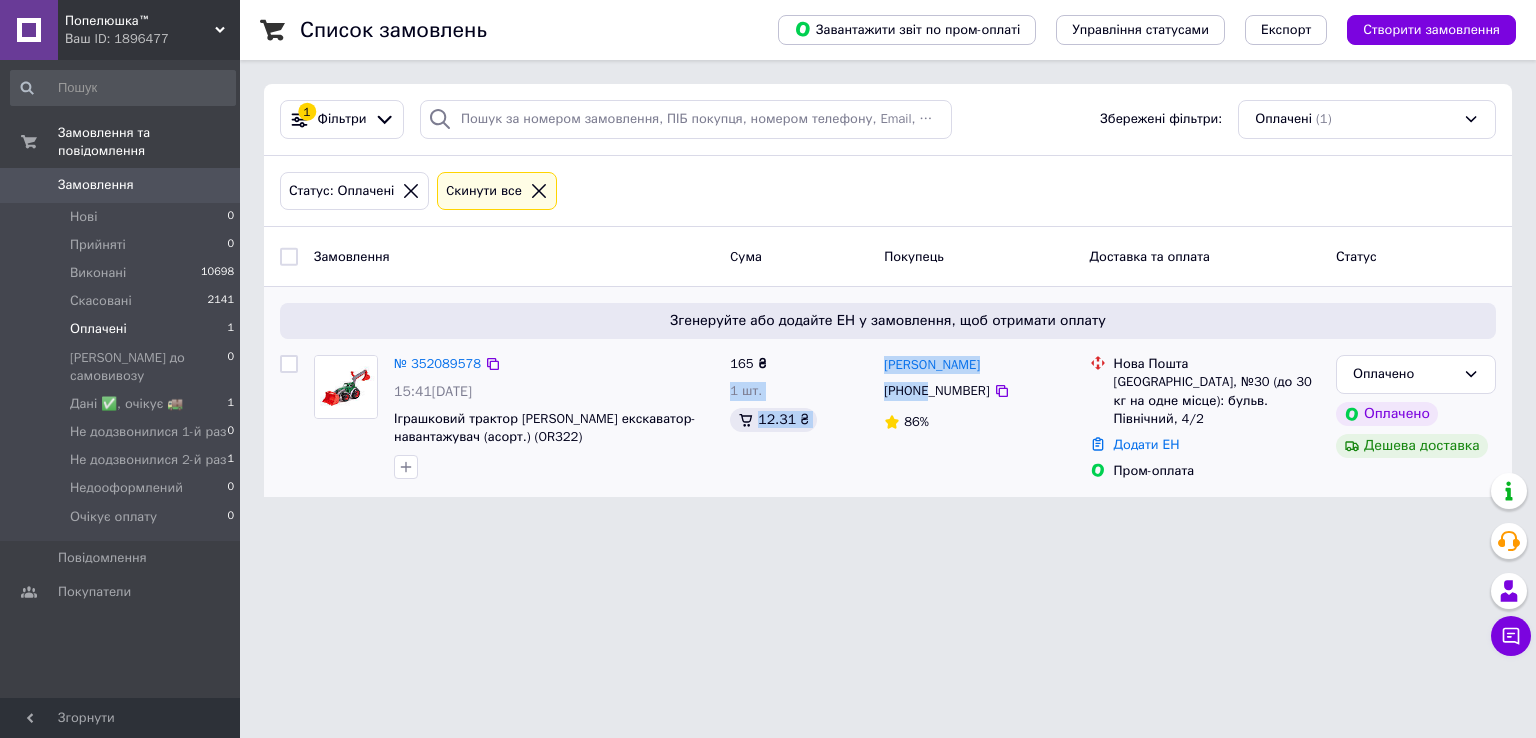 drag, startPoint x: 874, startPoint y: 369, endPoint x: 928, endPoint y: 388, distance: 57.245087 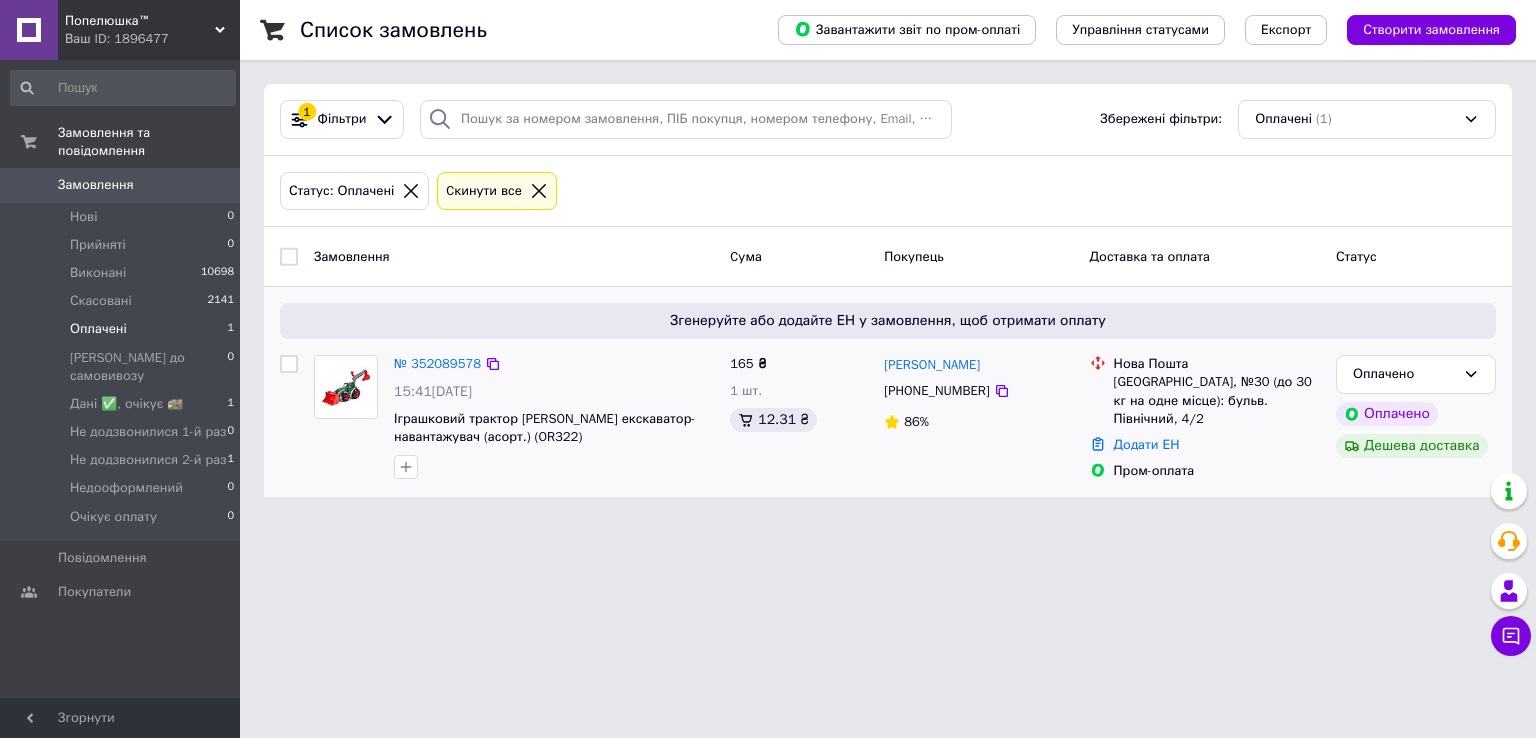 drag, startPoint x: 971, startPoint y: 457, endPoint x: 952, endPoint y: 443, distance: 23.600847 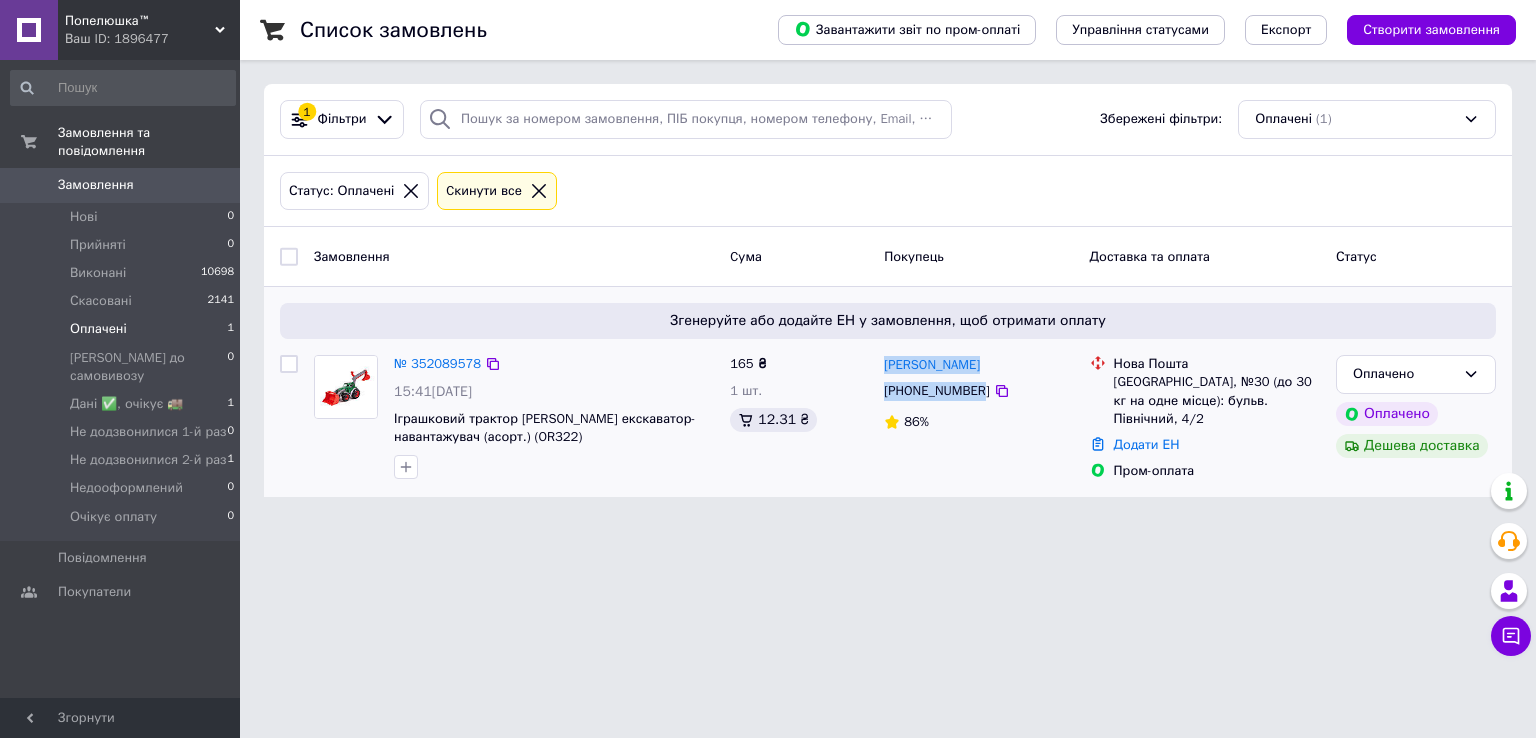 drag, startPoint x: 877, startPoint y: 367, endPoint x: 975, endPoint y: 396, distance: 102.20078 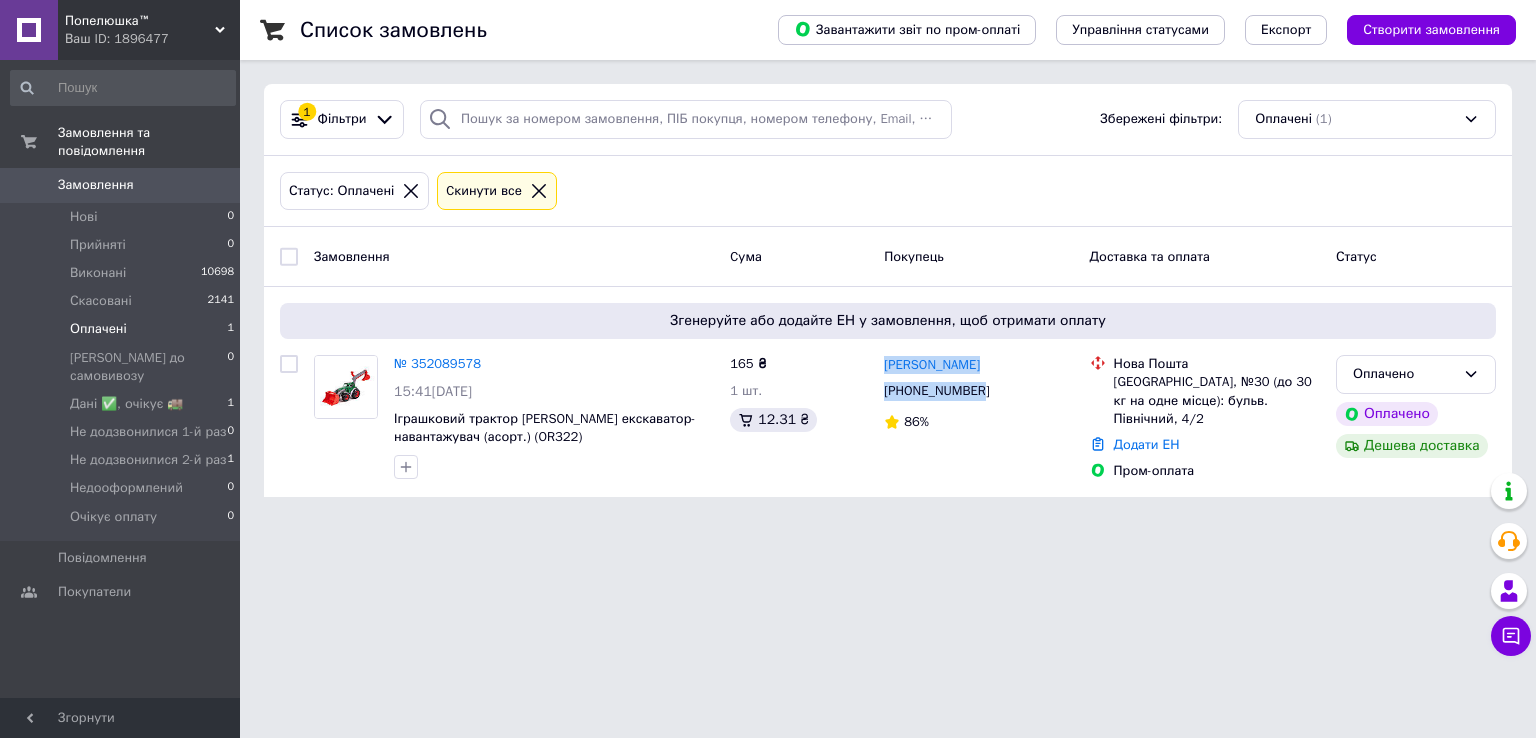 copy on "Галина Кіржецька +380689228987" 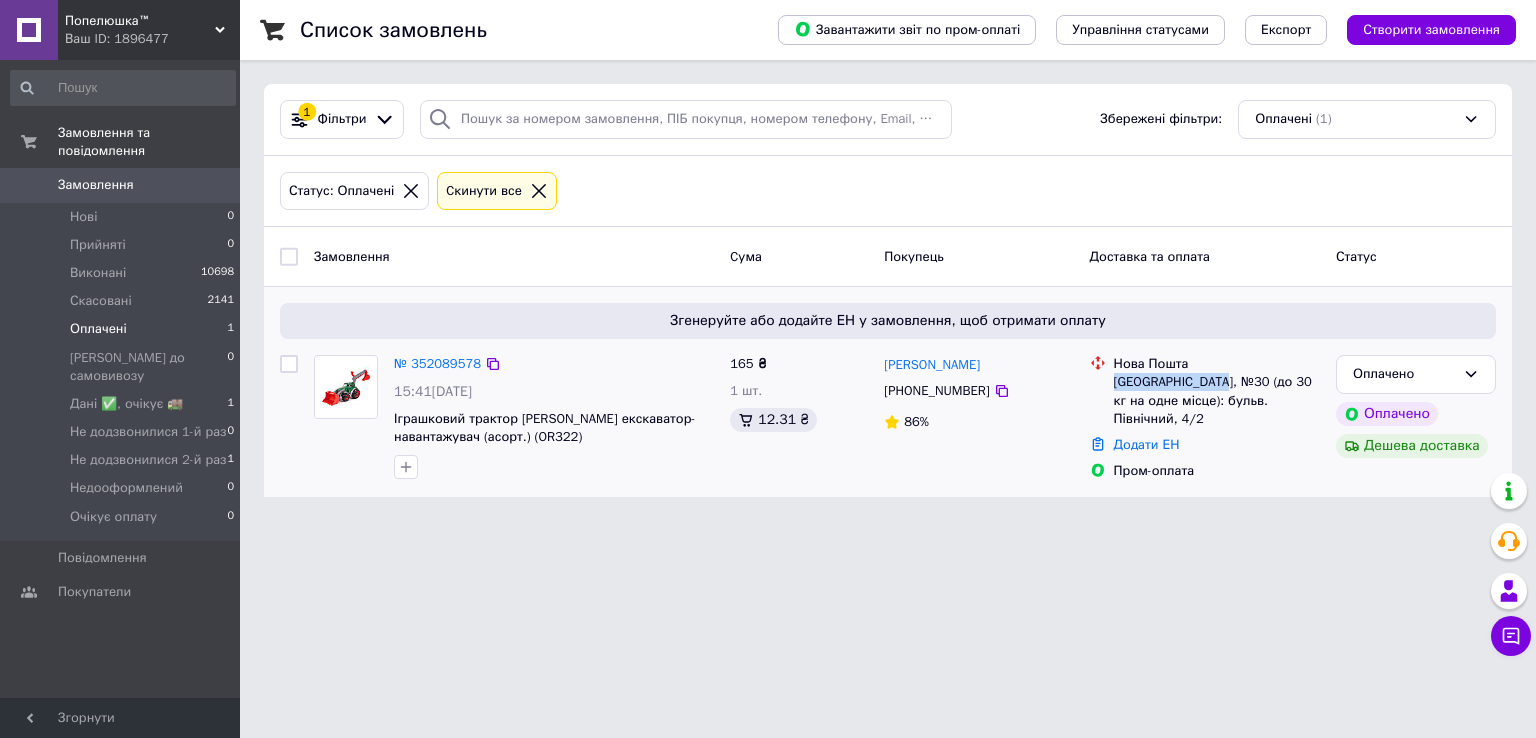 drag, startPoint x: 1109, startPoint y: 377, endPoint x: 1216, endPoint y: 380, distance: 107.042046 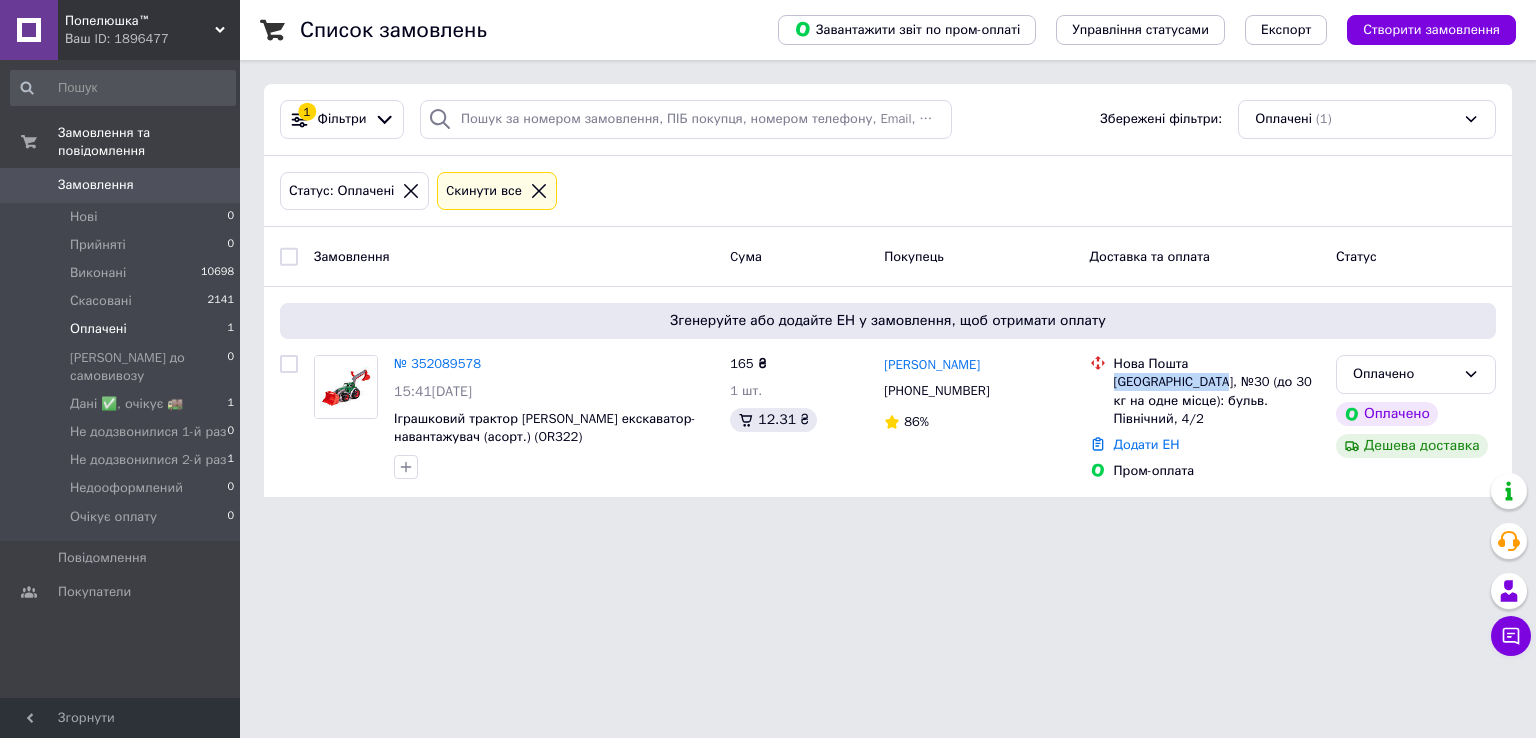 copy on "[GEOGRAPHIC_DATA]" 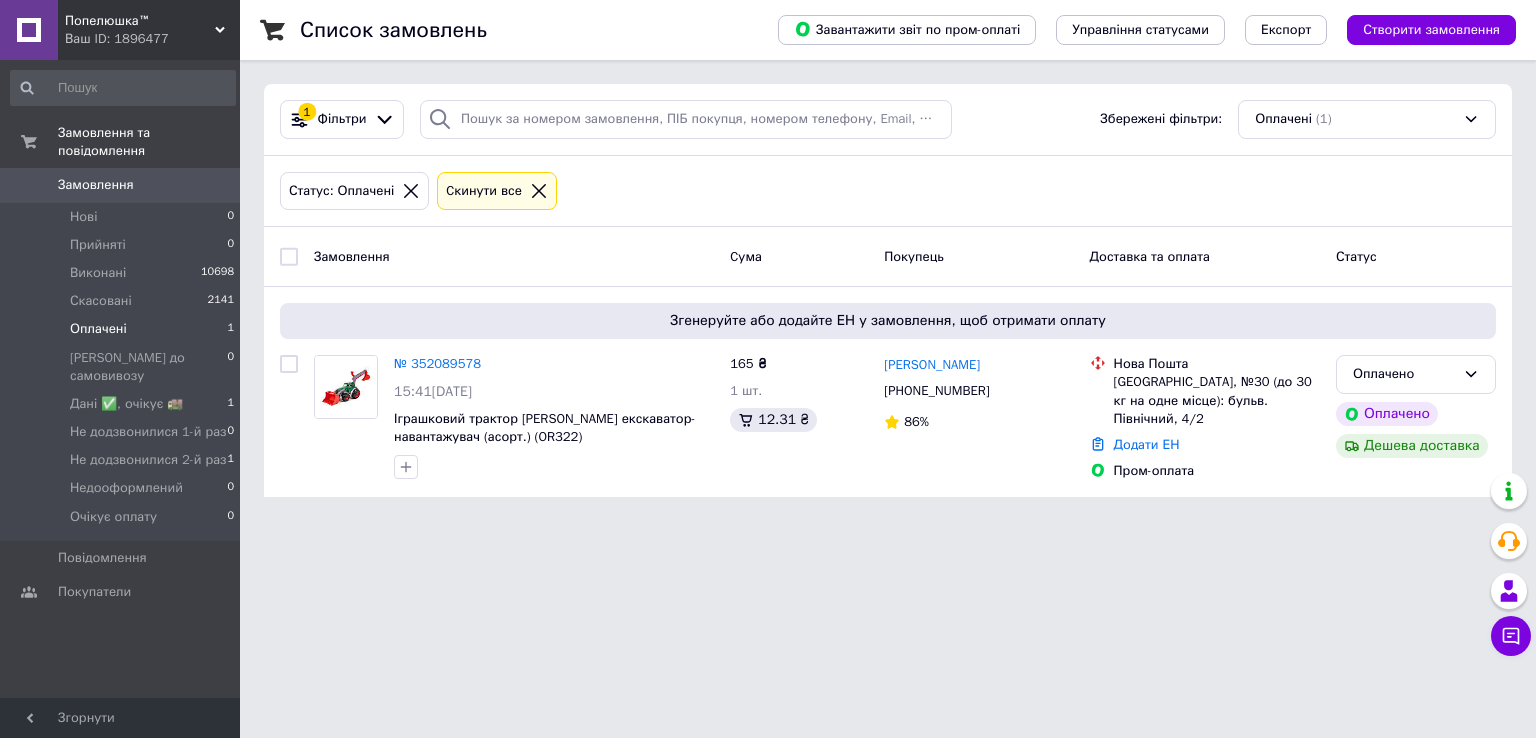 click on "Попелюшка™ Ваш ID: 1896477 Сайт Попелюшка™ Кабінет покупця Перевірити стан системи Сторінка на порталі Довідка Вийти Замовлення та повідомлення Замовлення 0 Нові 0 Прийняті 0 Виконані 10698 Скасовані 2141 Оплачені 1 Готовий до самовивозу 0 Дані ✅, очікує 🚚 1 Не додзвонилися 1-й раз 0 Не додзвонилися 2-й раз 1 Недооформлений 0 Очікує оплату 0 Повідомлення 0 Покупатели Згорнути
Список замовлень   Завантажити звіт по пром-оплаті Управління статусами Експорт Створити замовлення 1 Фільтри Збережені фільтри:" at bounding box center [768, 260] 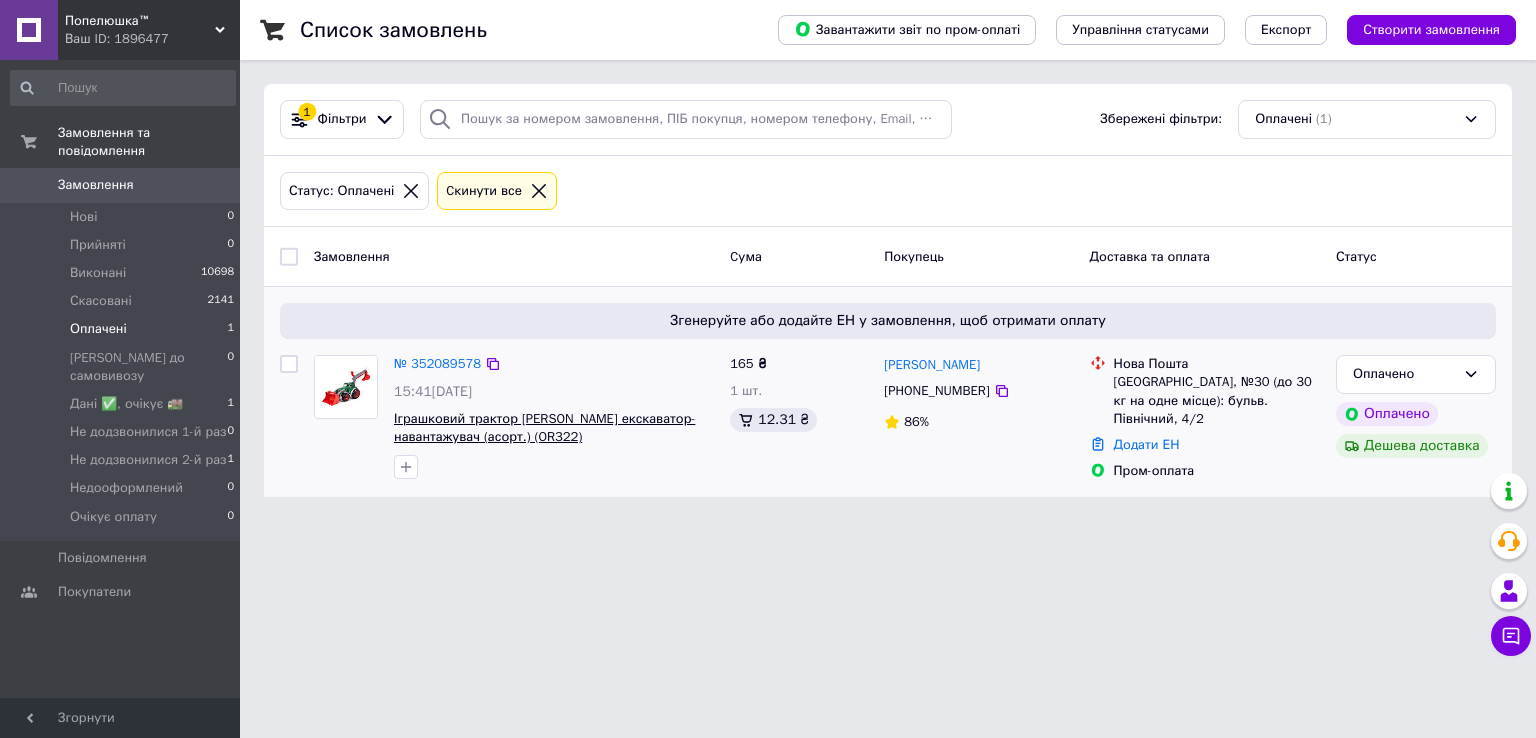 click on "Іграшковий трактор [PERSON_NAME] екскаватор-навантажувач (асорт.) (OR322)" at bounding box center [544, 428] 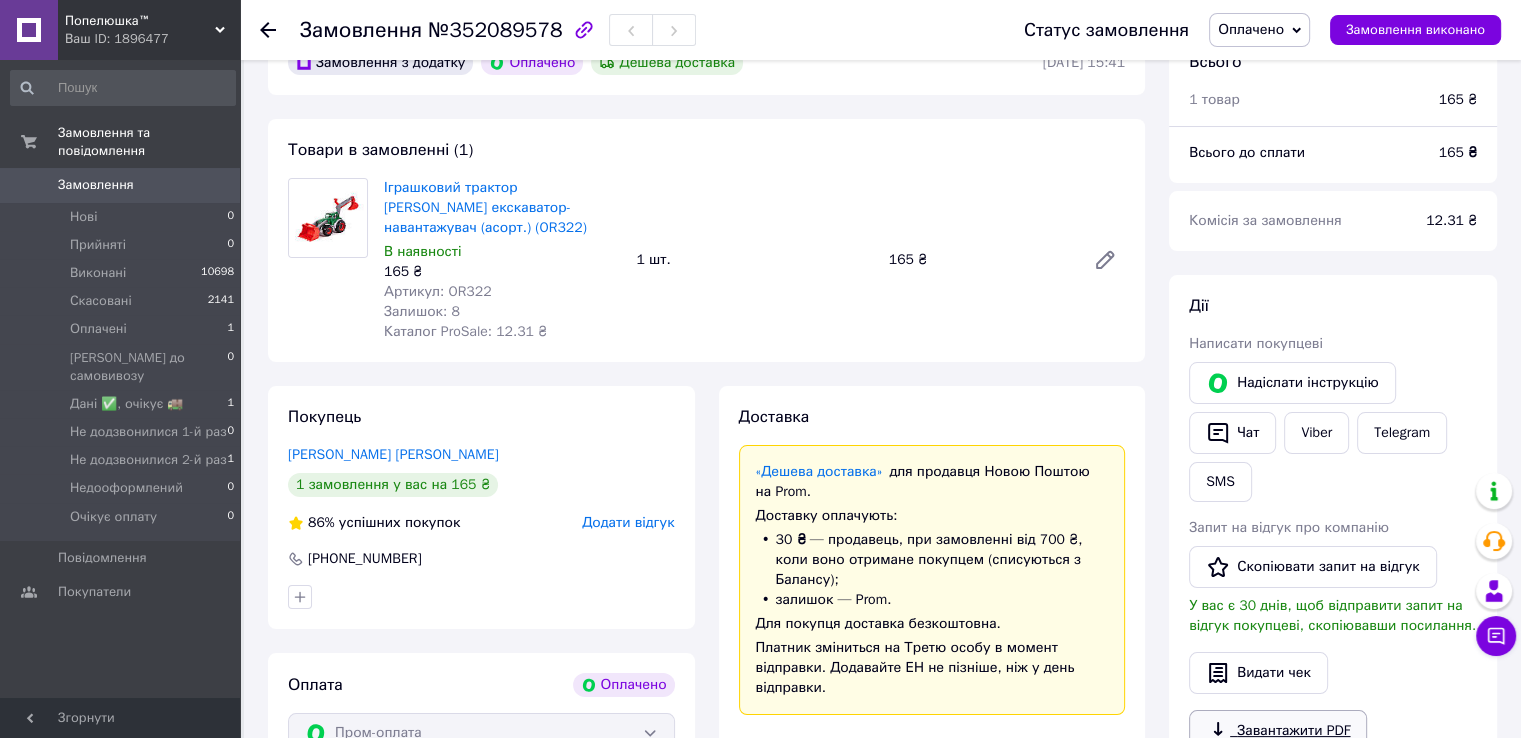 scroll, scrollTop: 200, scrollLeft: 0, axis: vertical 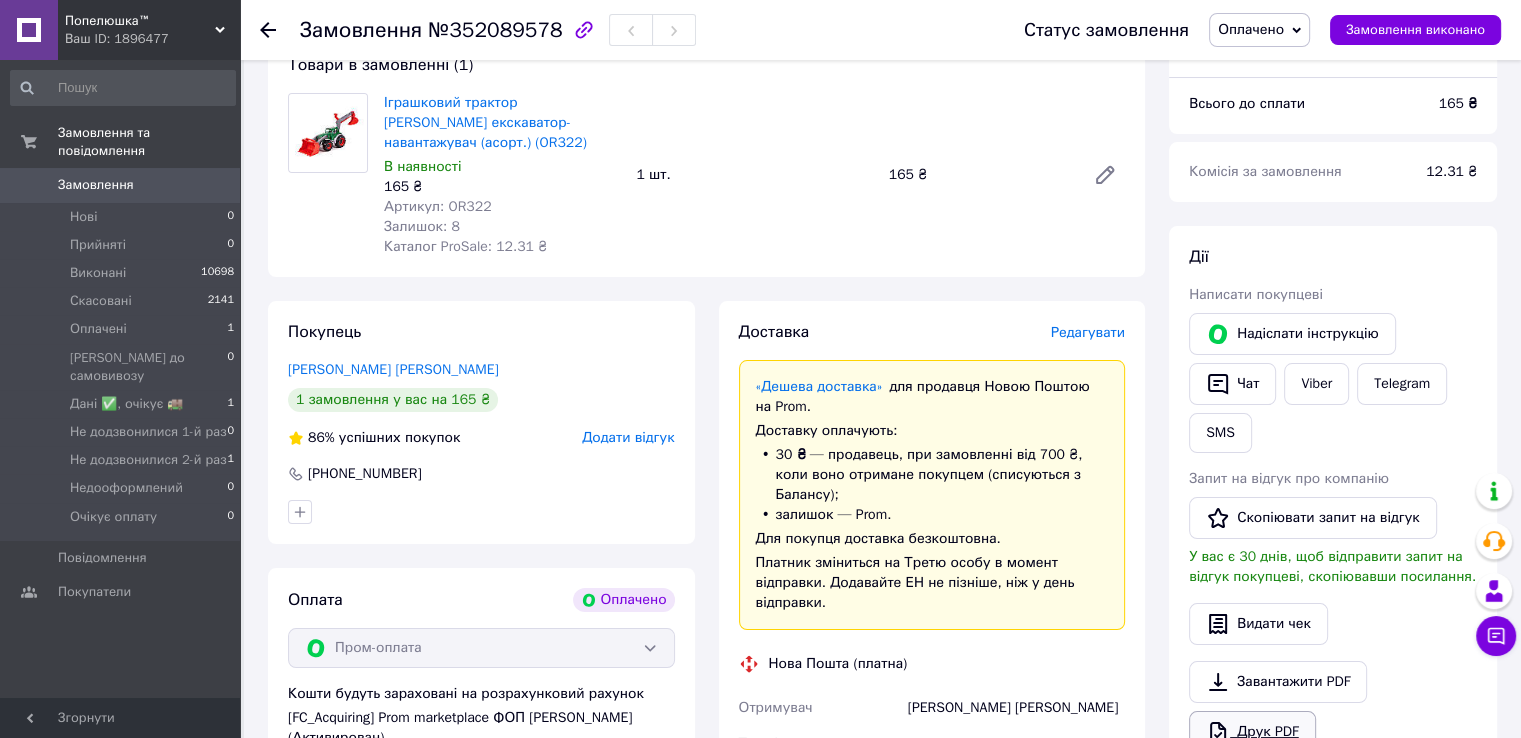 click on "Завантажити PDF" at bounding box center [1278, 682] 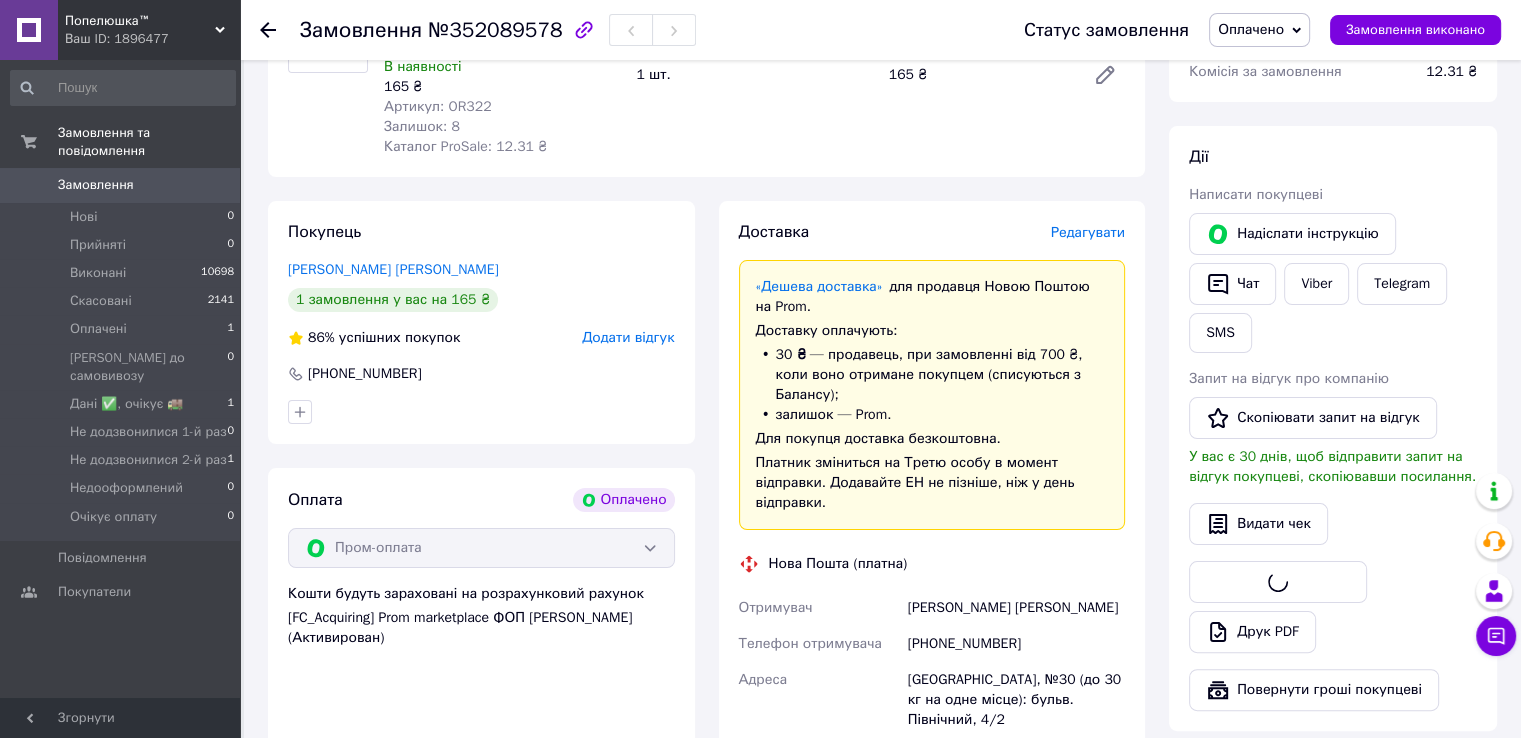 scroll, scrollTop: 400, scrollLeft: 0, axis: vertical 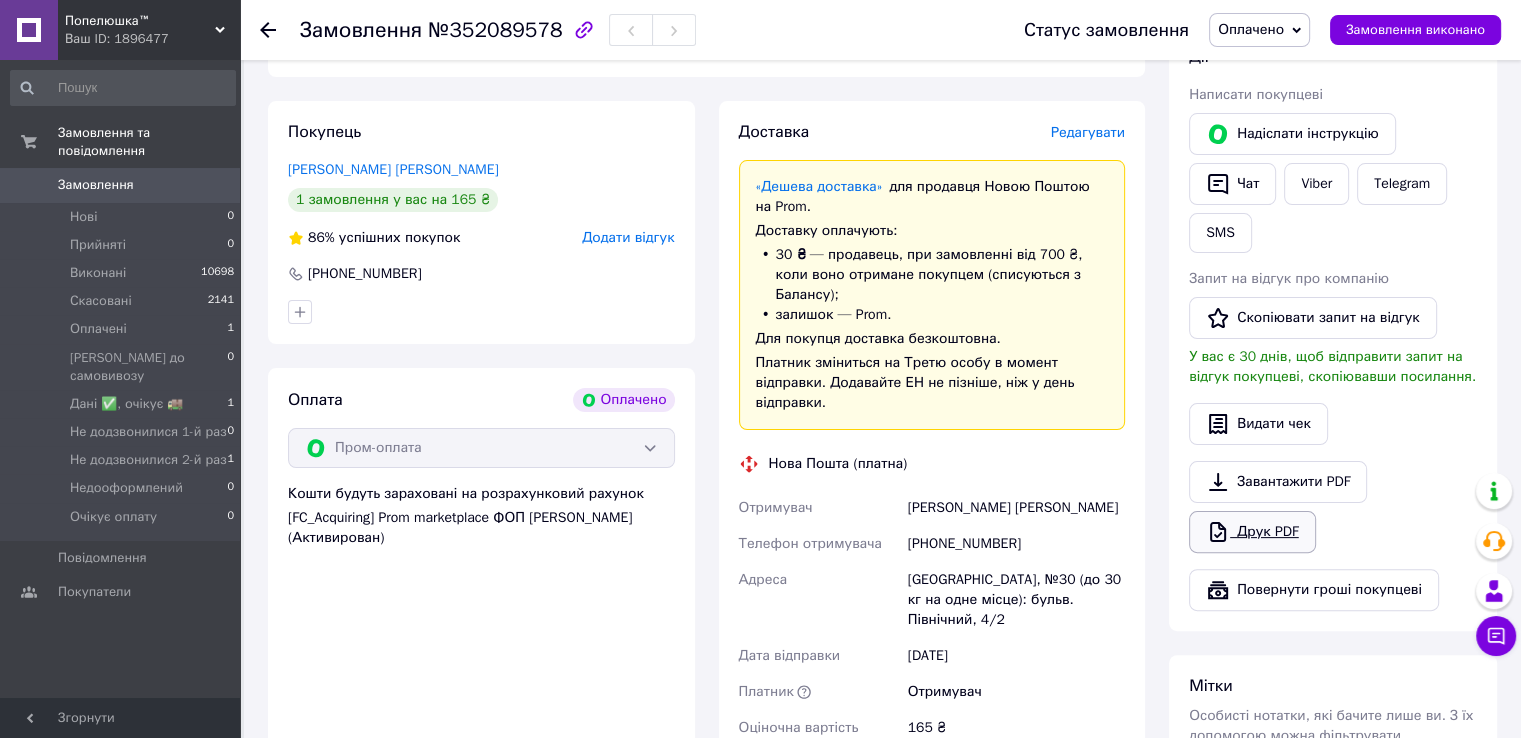click on "Друк PDF" at bounding box center [1252, 532] 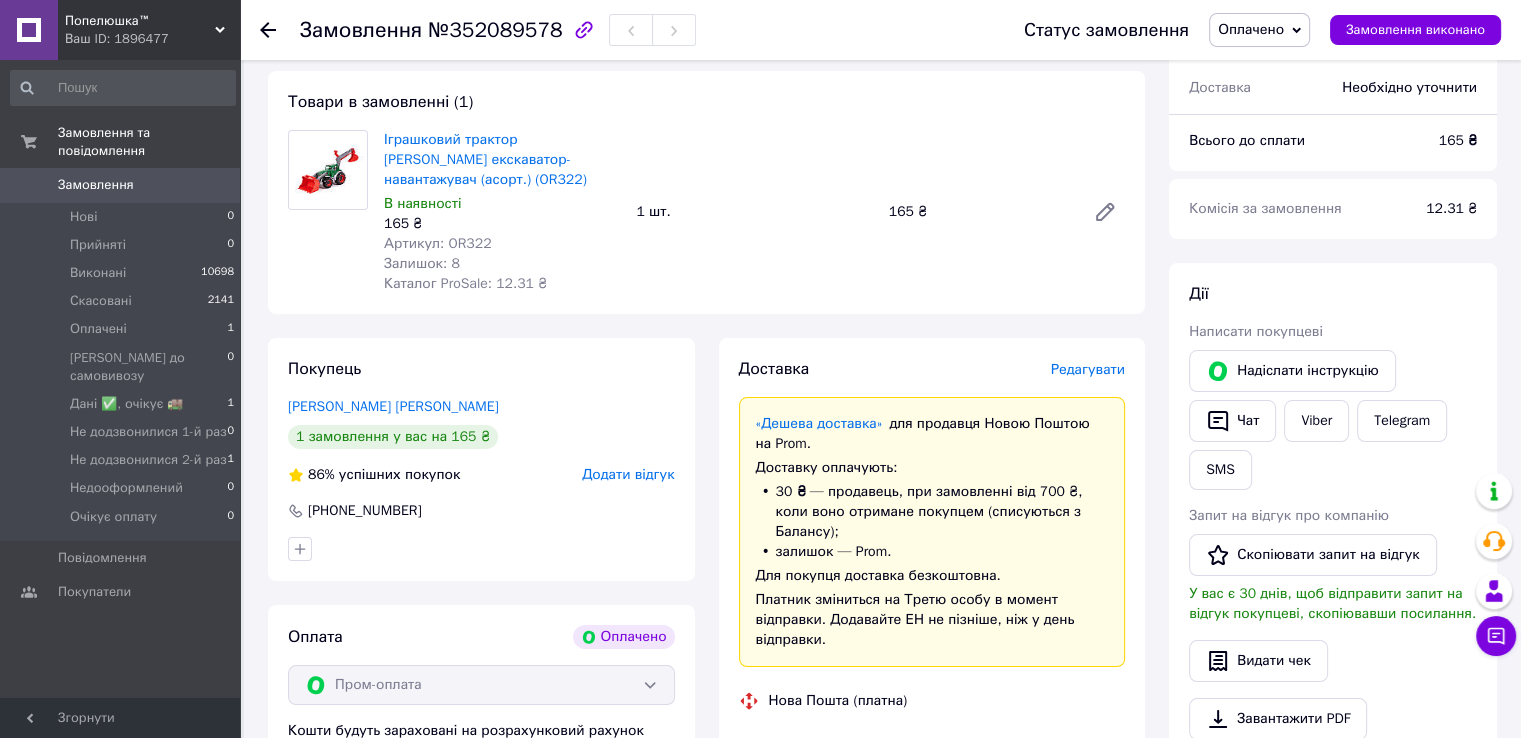 scroll, scrollTop: 0, scrollLeft: 0, axis: both 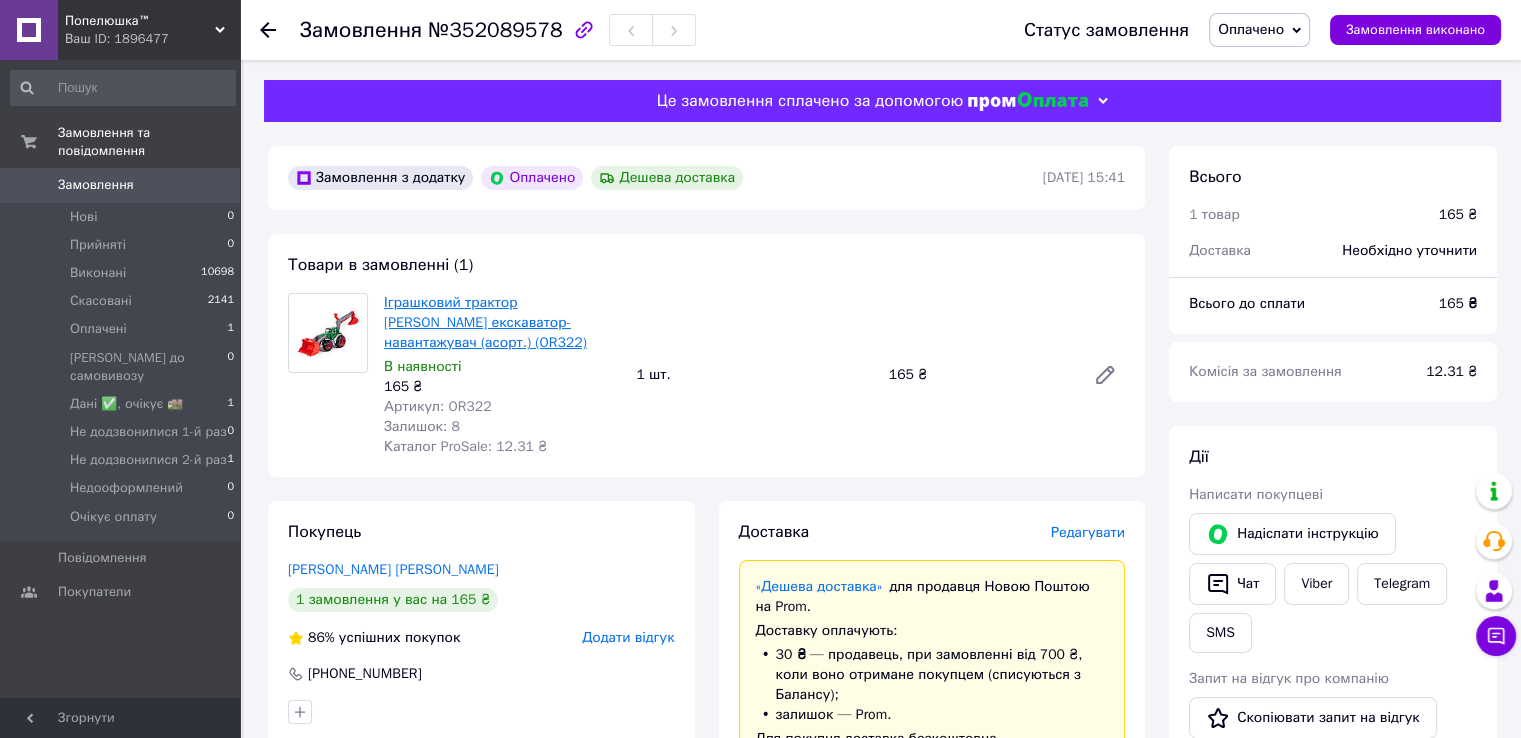click on "Іграшковий трактор [PERSON_NAME] екскаватор-навантажувач (асорт.) (OR322)" at bounding box center (485, 322) 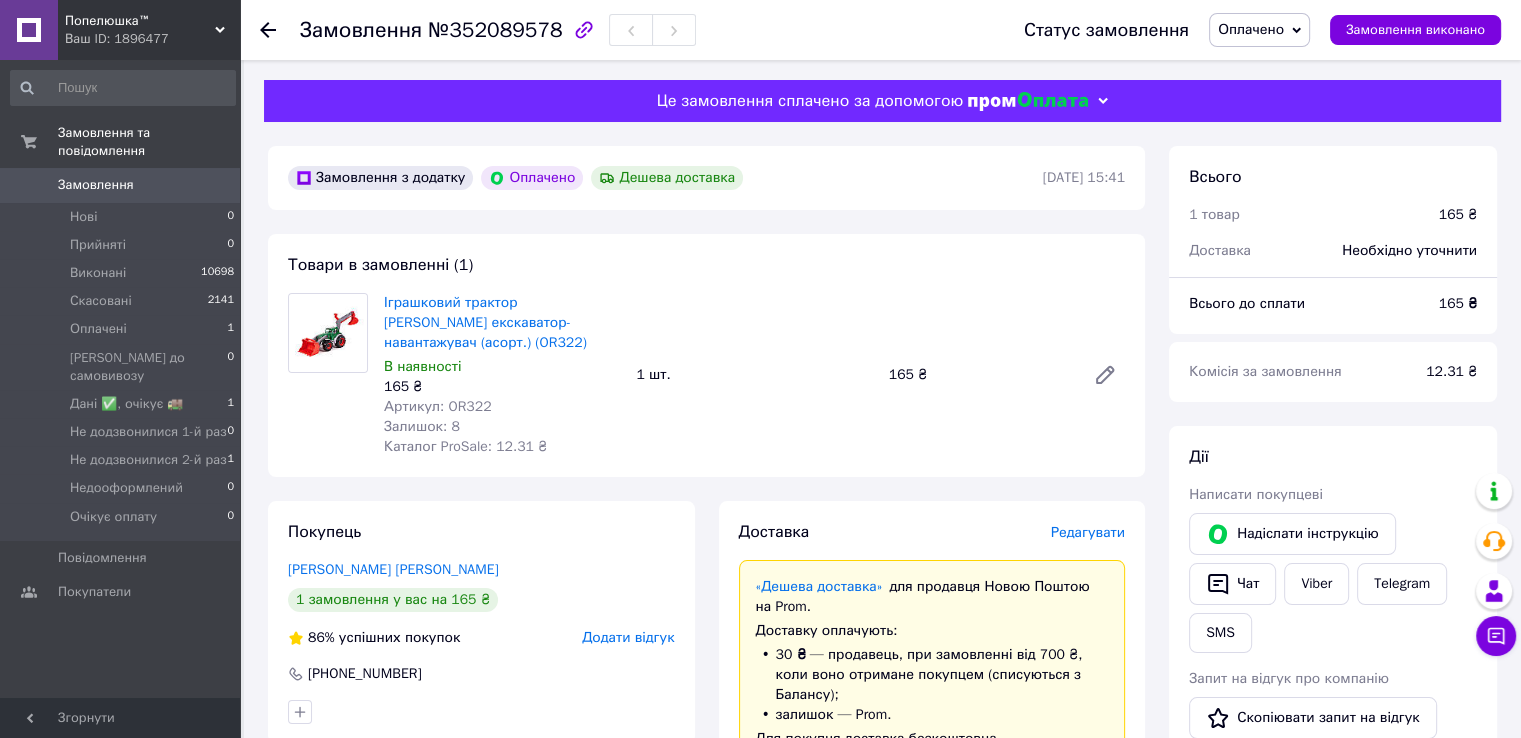 scroll, scrollTop: 200, scrollLeft: 0, axis: vertical 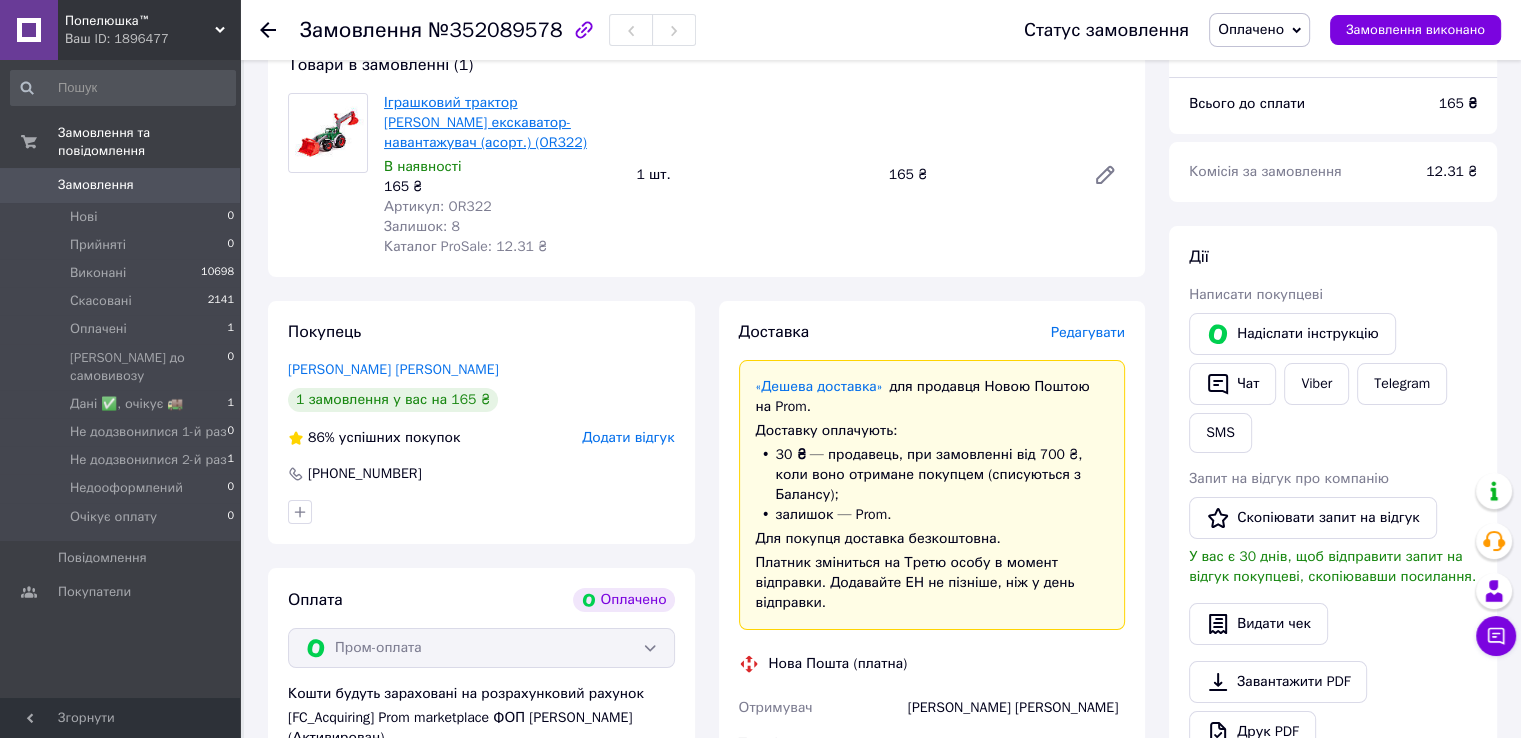 drag, startPoint x: 468, startPoint y: 114, endPoint x: 472, endPoint y: 125, distance: 11.7046995 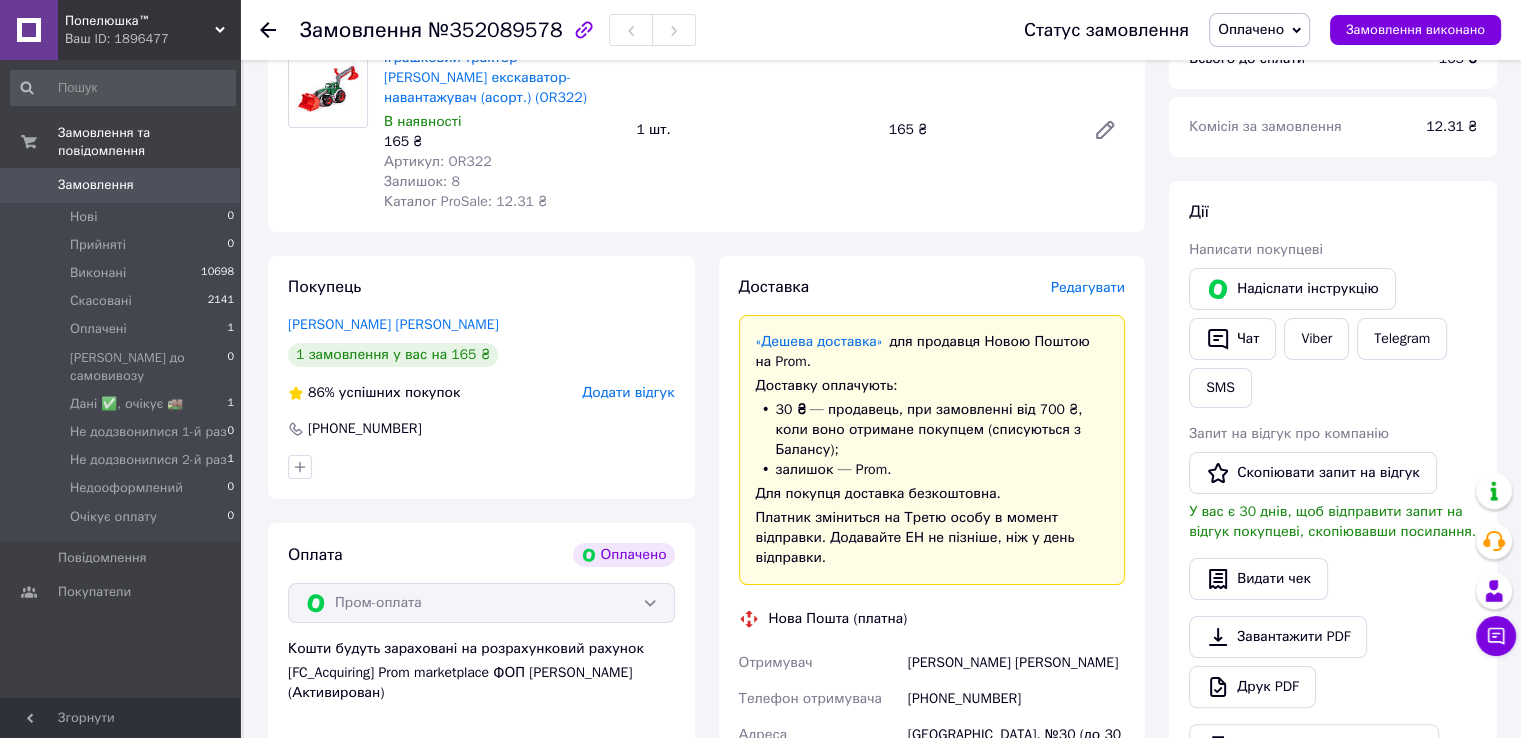 scroll, scrollTop: 500, scrollLeft: 0, axis: vertical 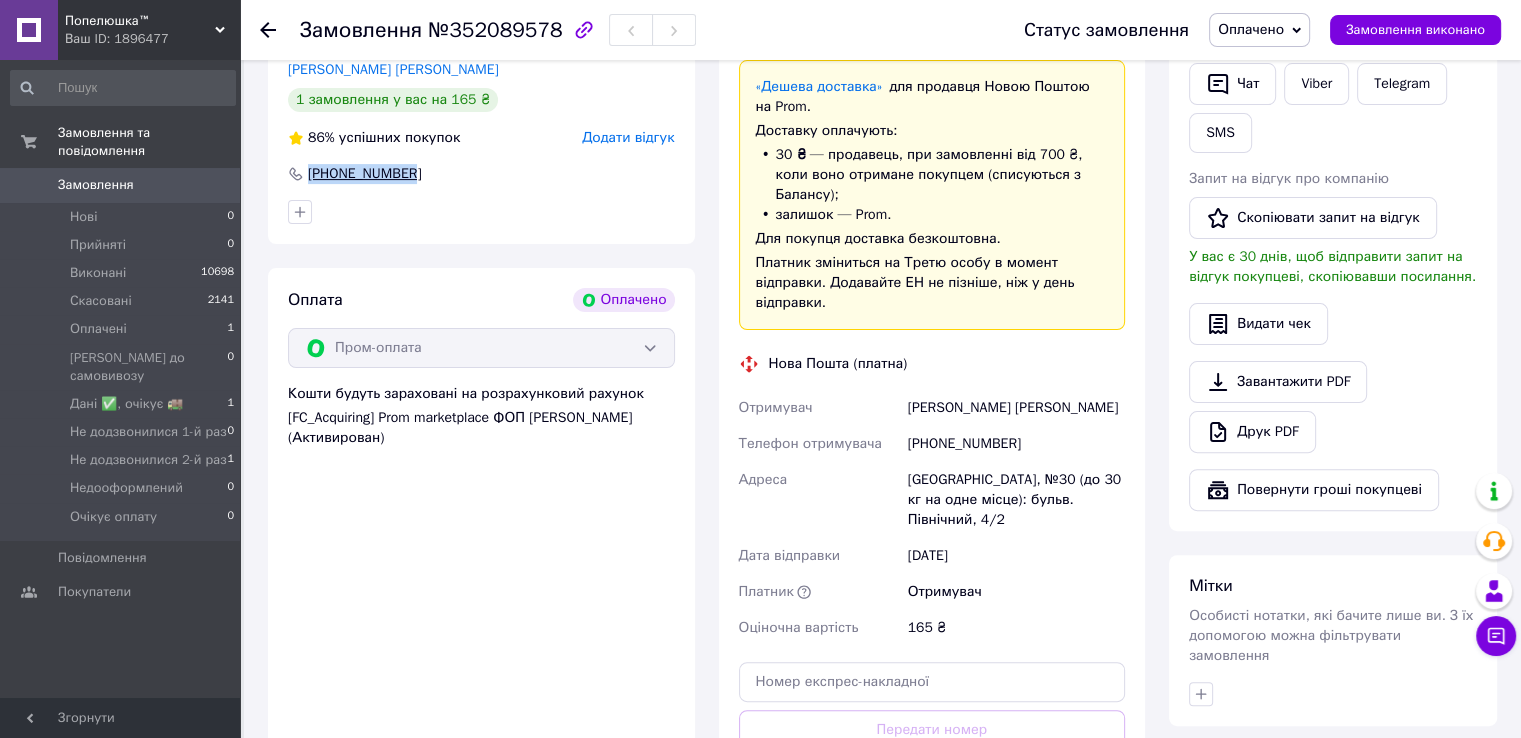 drag, startPoint x: 434, startPoint y: 181, endPoint x: 301, endPoint y: 179, distance: 133.01503 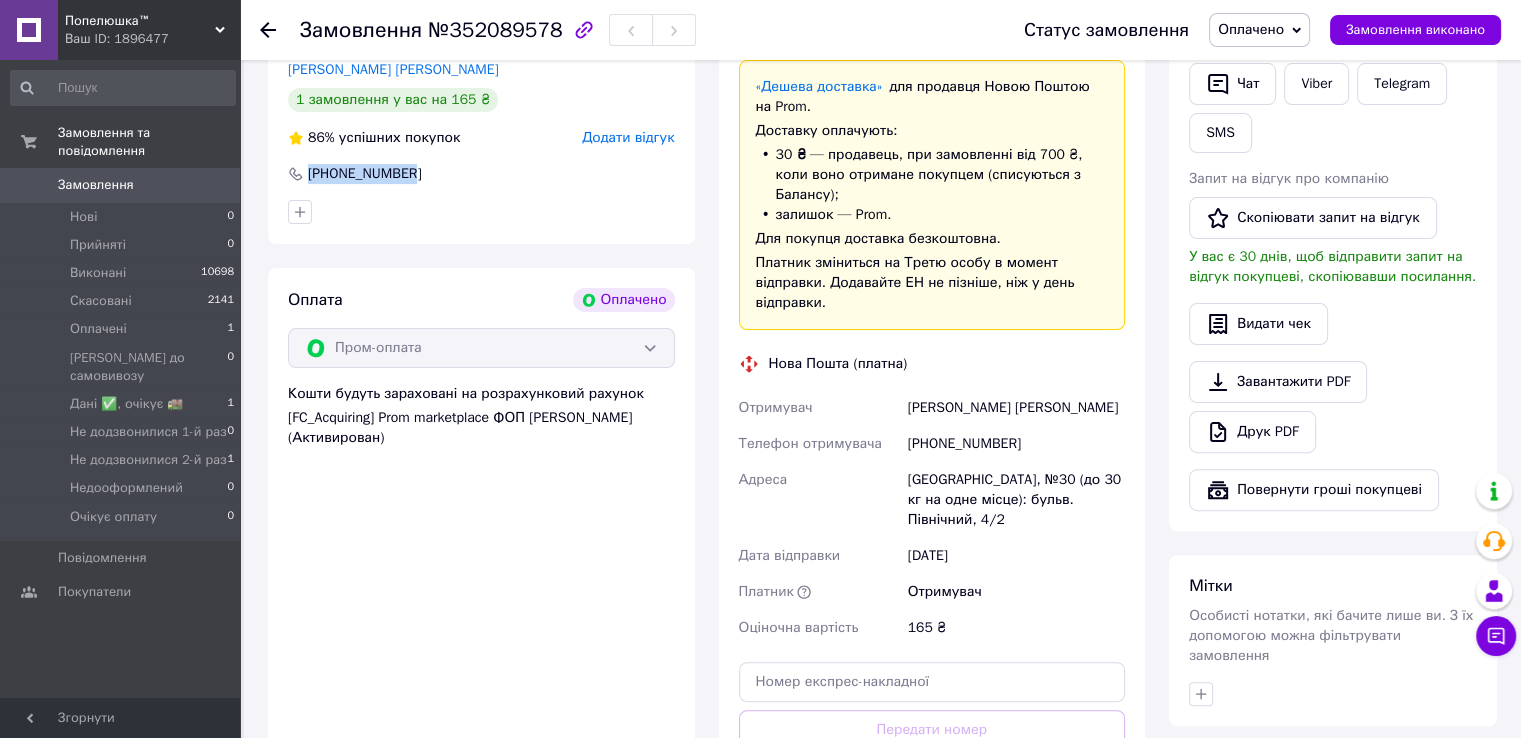 copy on "[PHONE_NUMBER]" 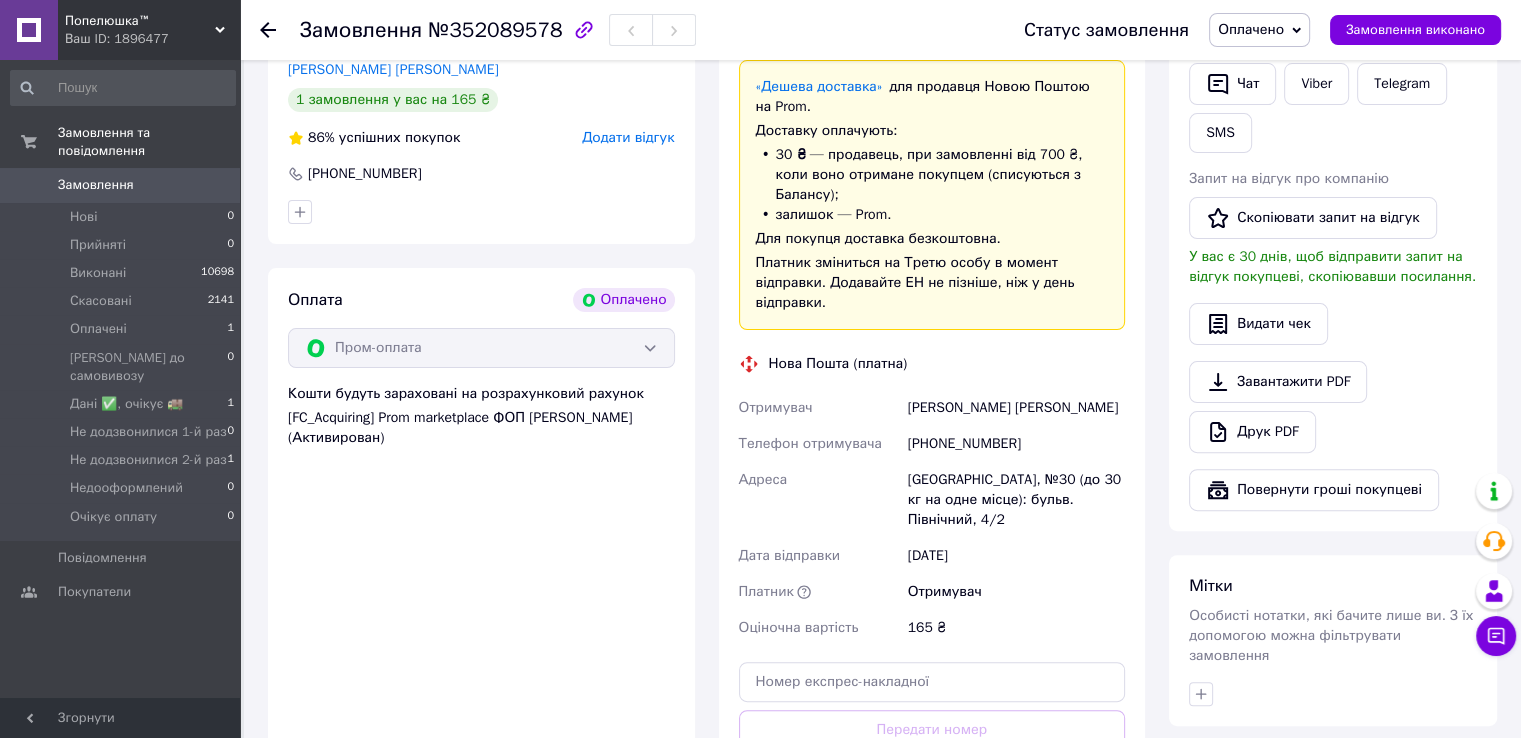 click at bounding box center [481, 212] 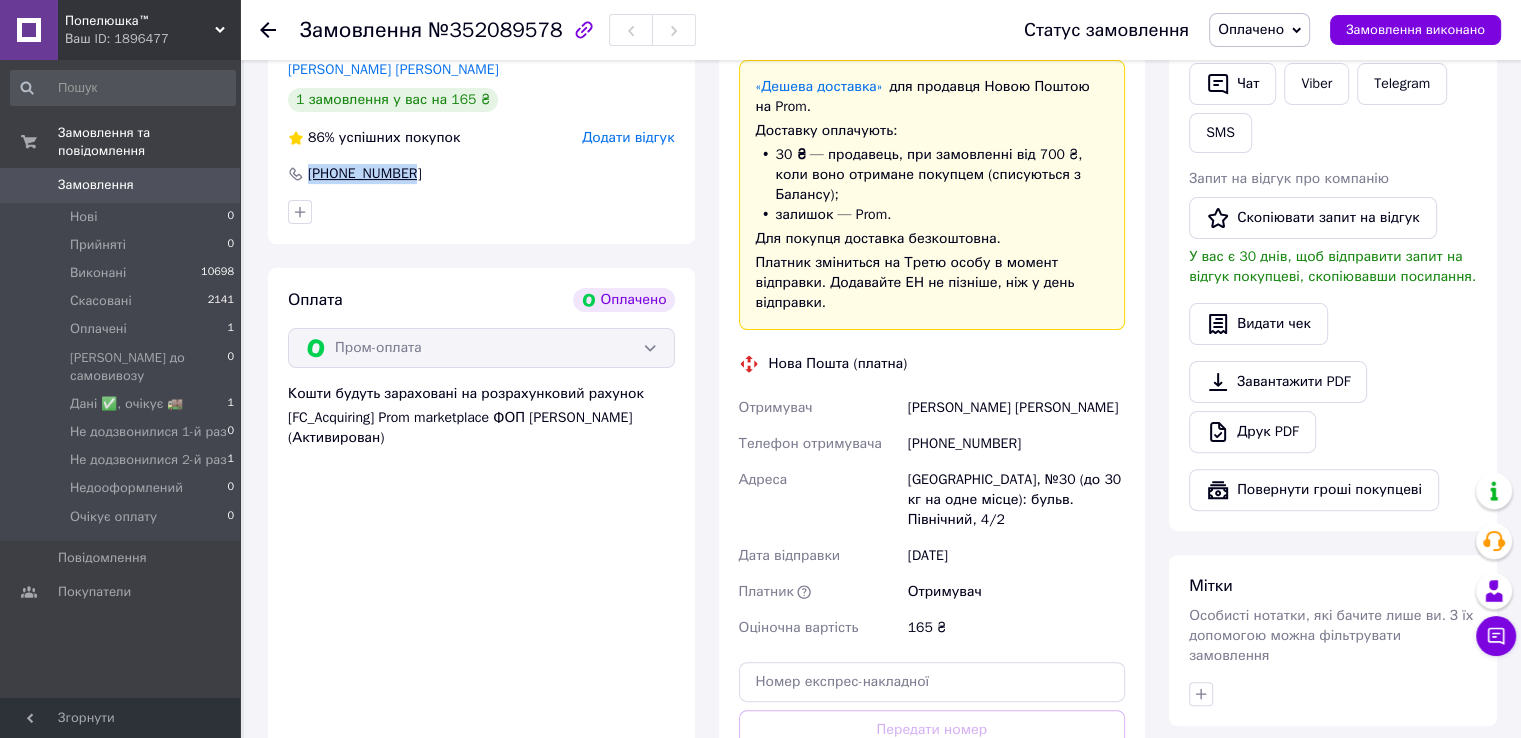 drag, startPoint x: 440, startPoint y: 182, endPoint x: 309, endPoint y: 173, distance: 131.30879 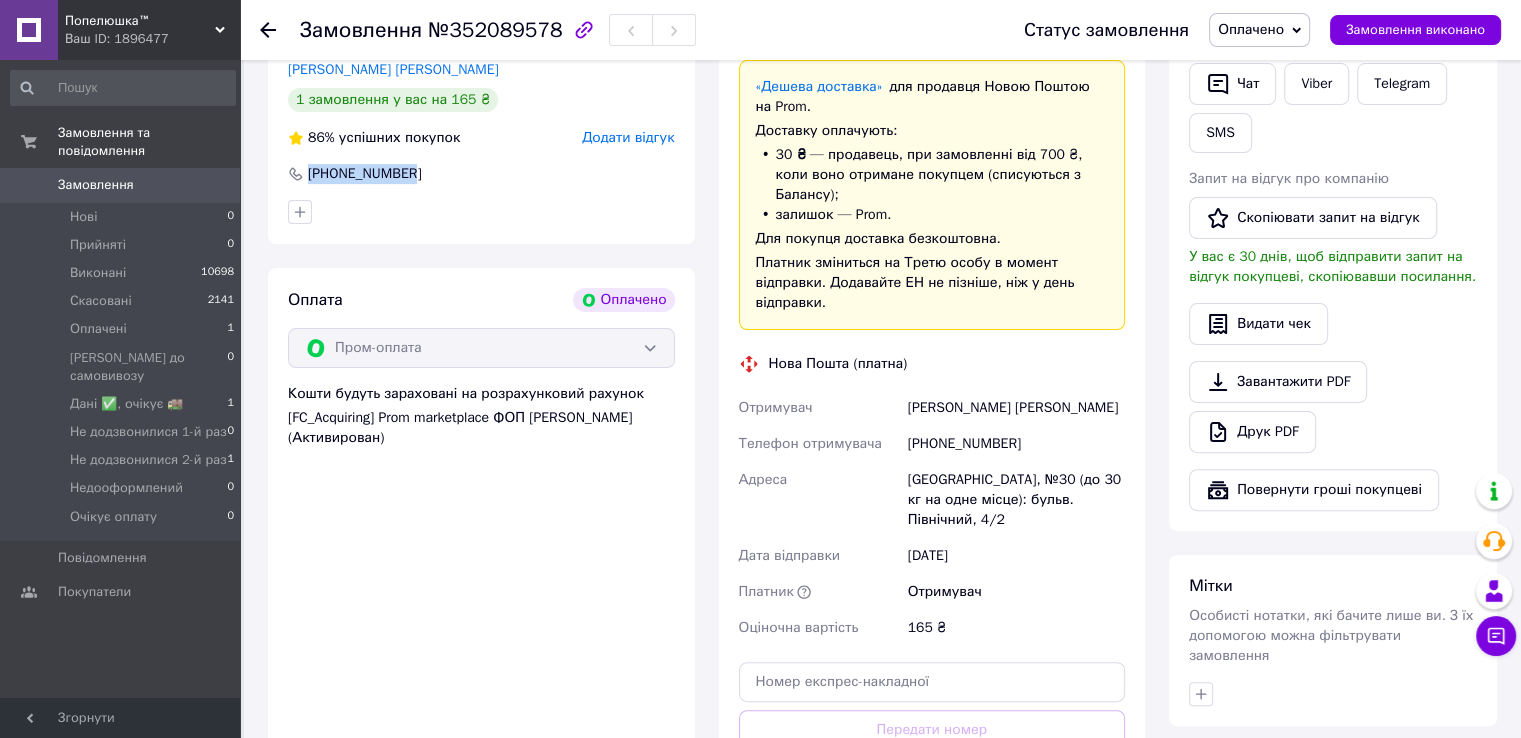 copy on "[PHONE_NUMBER]" 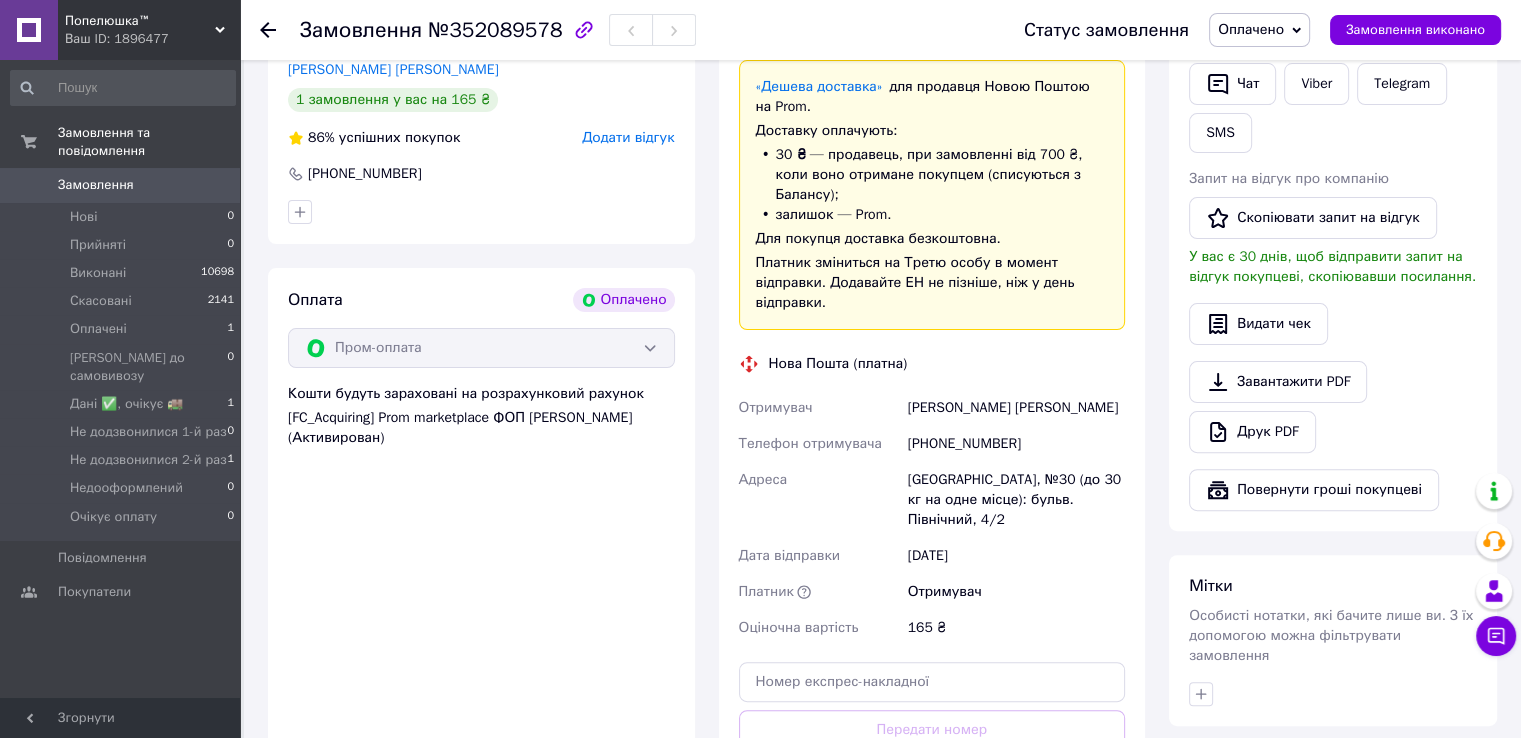 drag, startPoint x: 472, startPoint y: 193, endPoint x: 465, endPoint y: 185, distance: 10.630146 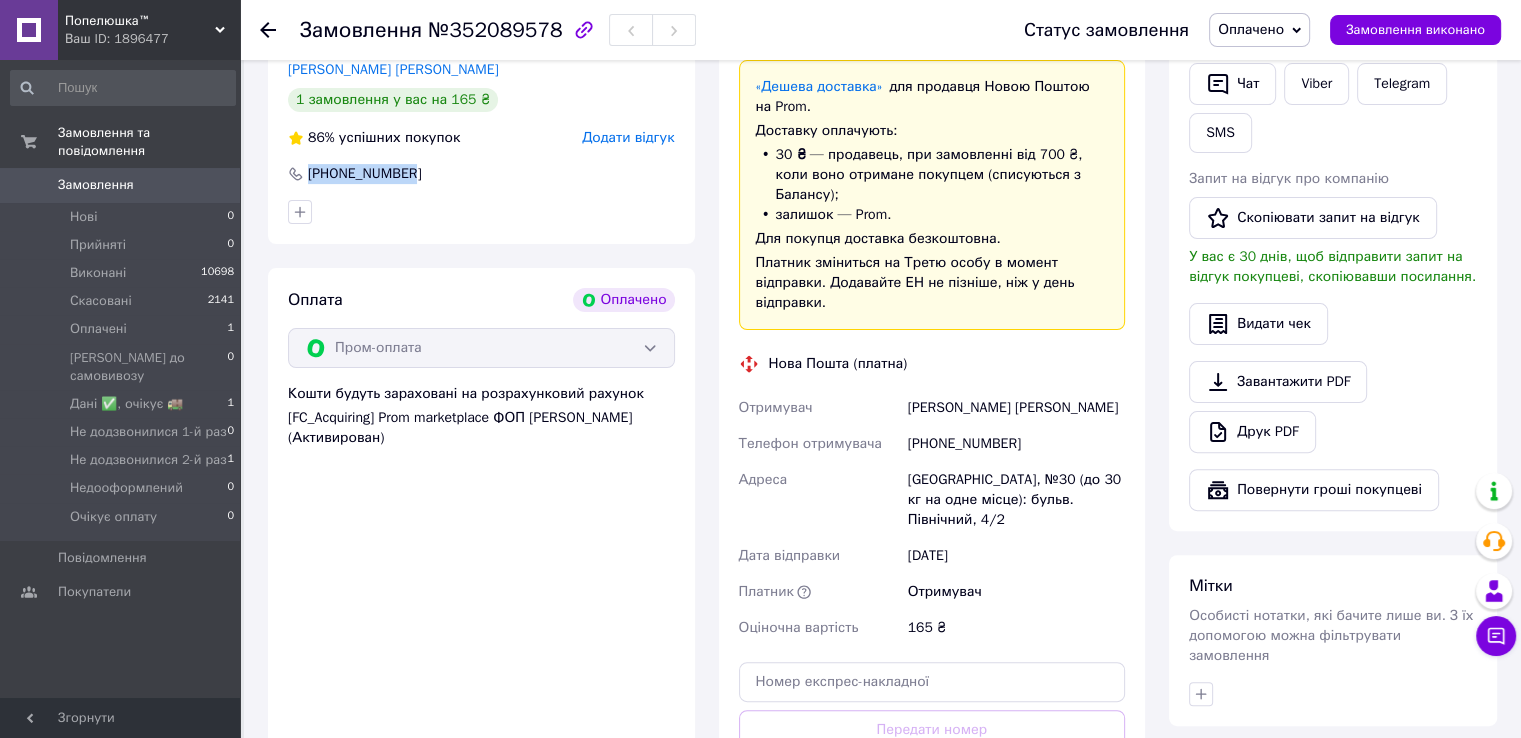 drag, startPoint x: 448, startPoint y: 171, endPoint x: 381, endPoint y: 287, distance: 133.95895 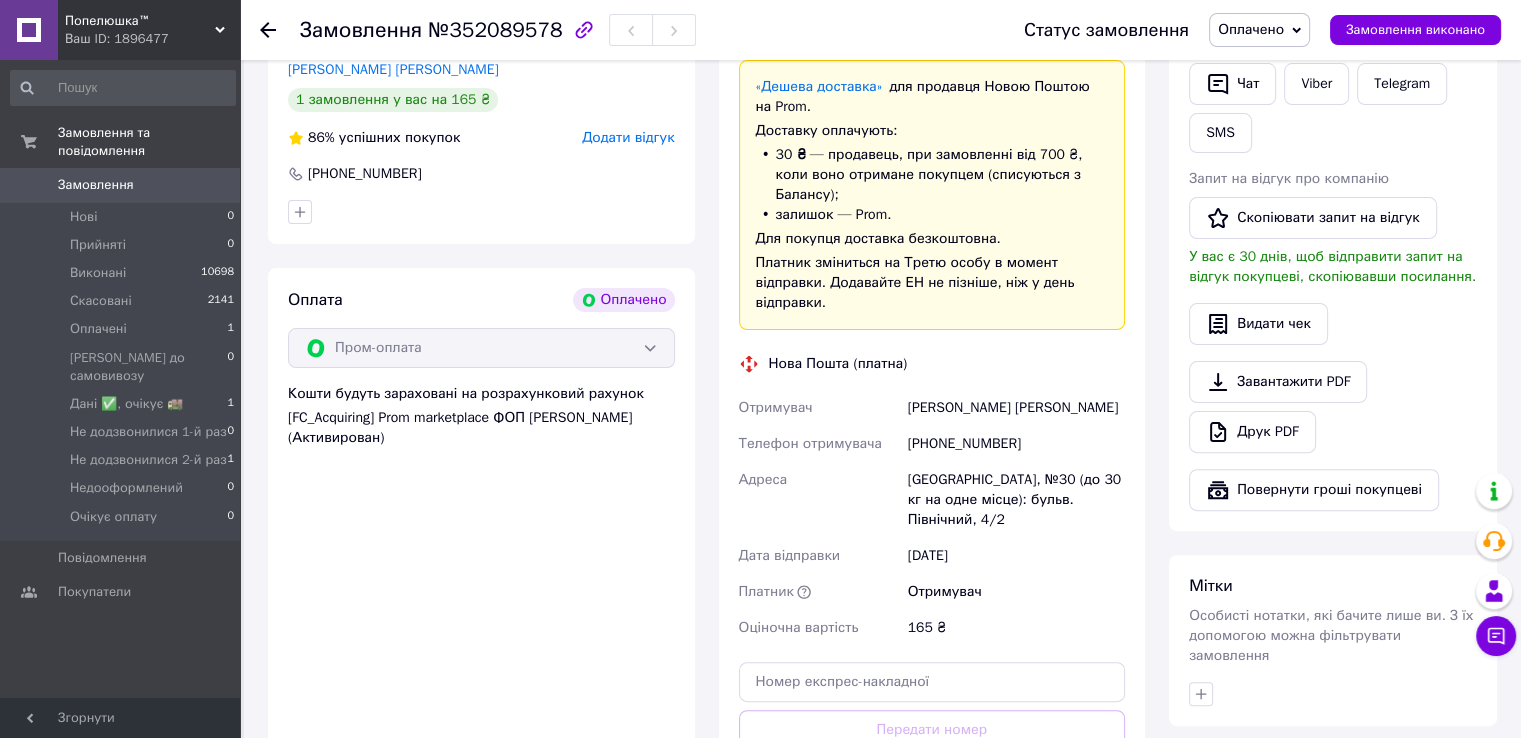 click on "Оплата Оплачено Пром-оплата Кошти будуть зараховані на розрахунковий рахунок [FC_Acquiring] Prom marketplace ФОП КОСТКА ВАЛЕРІЯ ДАРІУШІВНА (Активирован)" at bounding box center [481, 563] 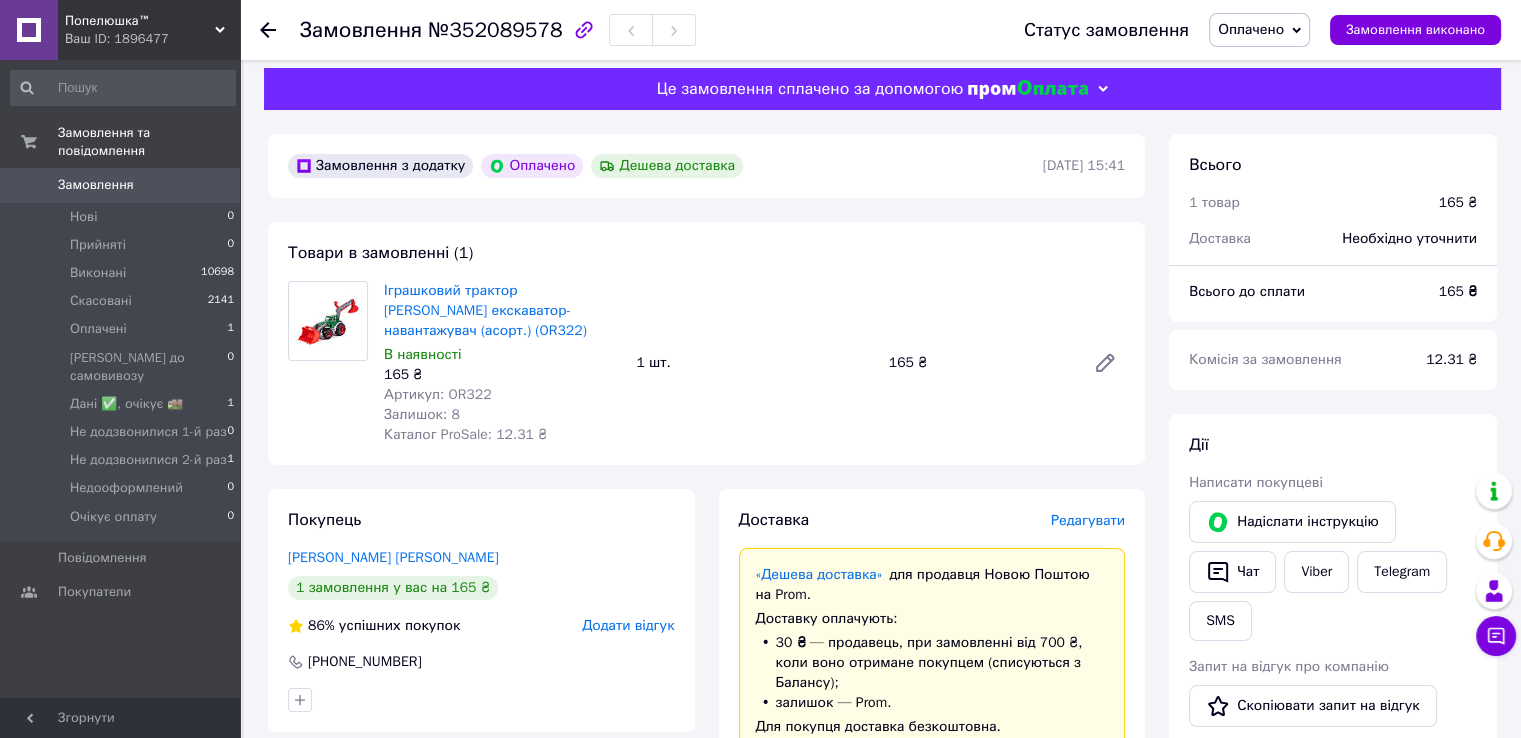 scroll, scrollTop: 0, scrollLeft: 0, axis: both 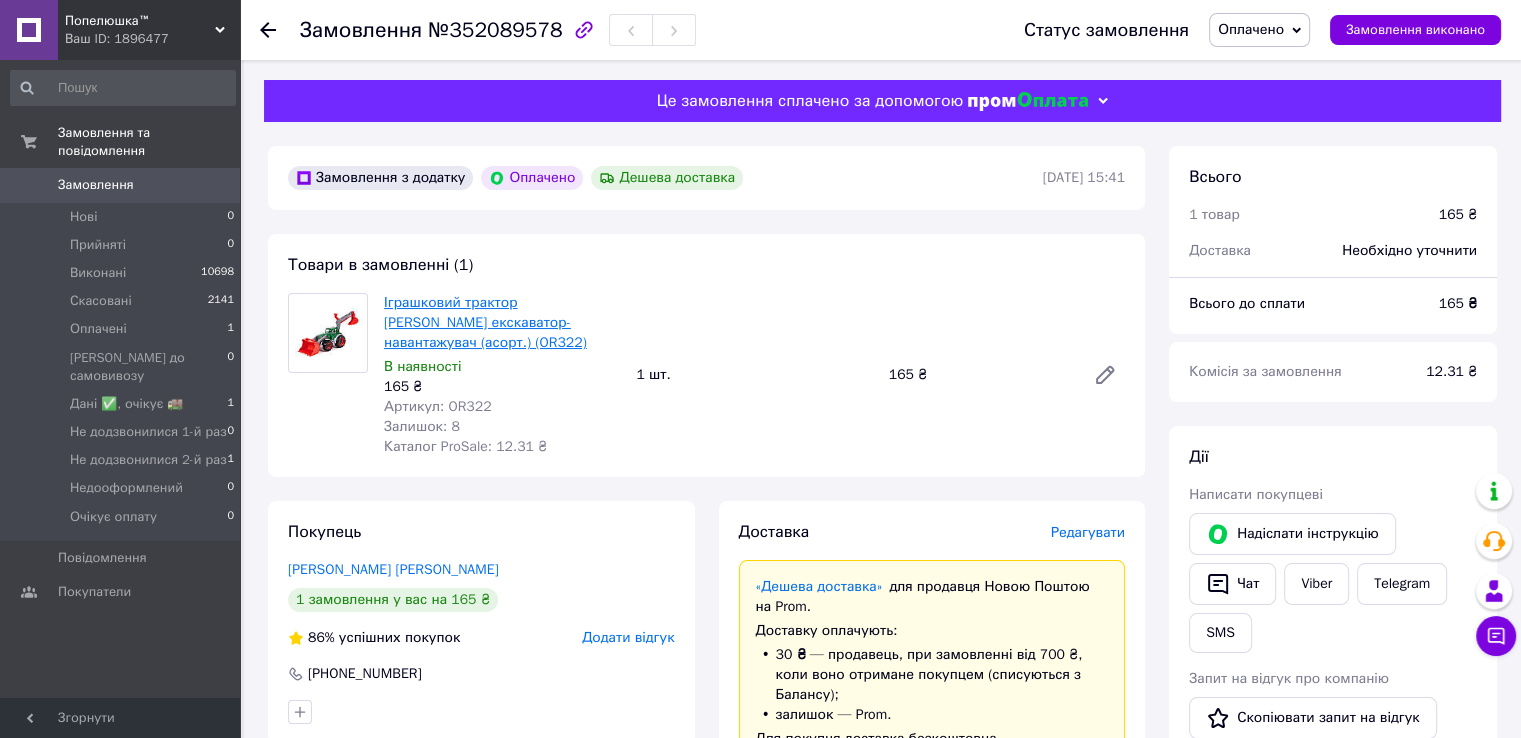click on "Іграшковий трактор Orion Техас екскаватор-навантажувач (асорт.) (OR322)" at bounding box center [485, 322] 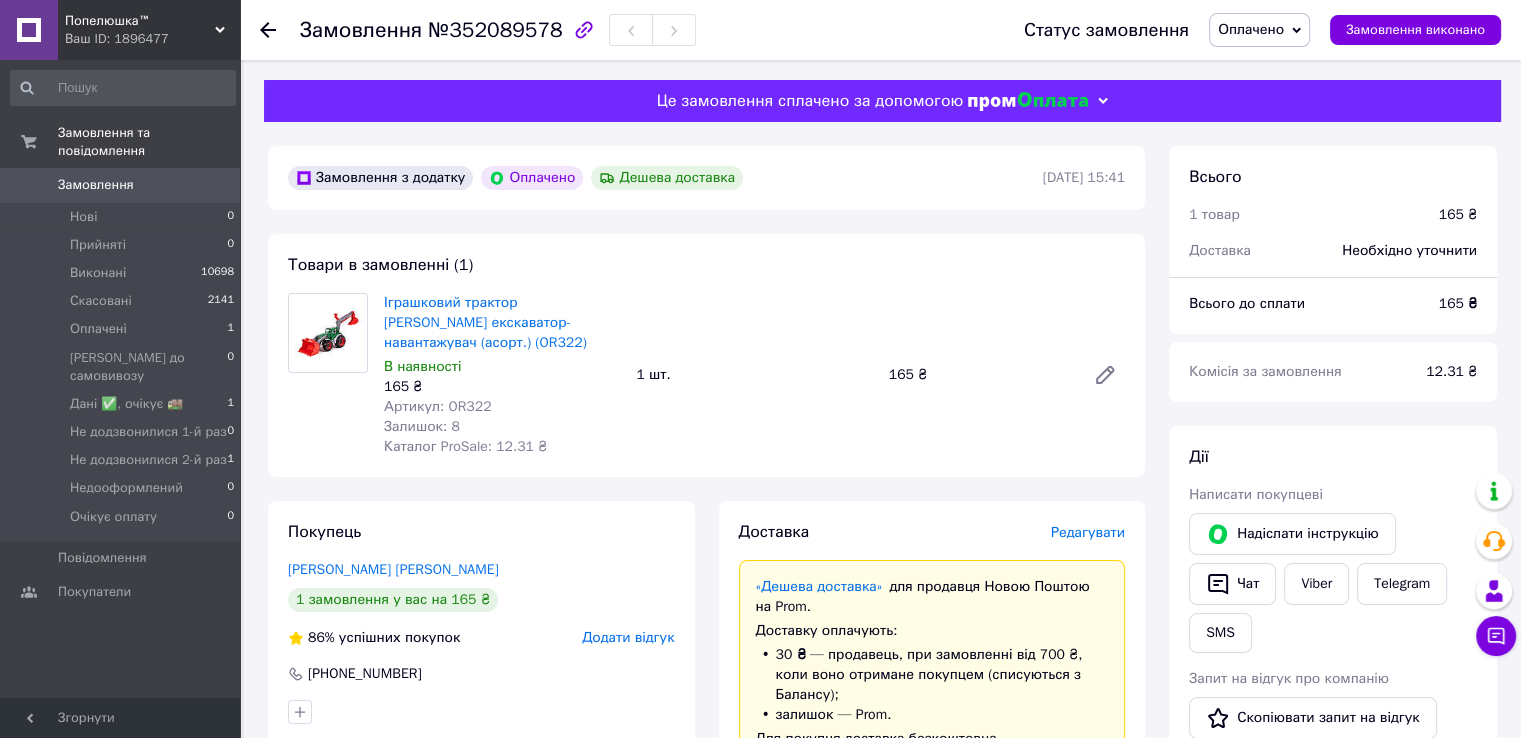 click on "№352089578" at bounding box center (495, 30) 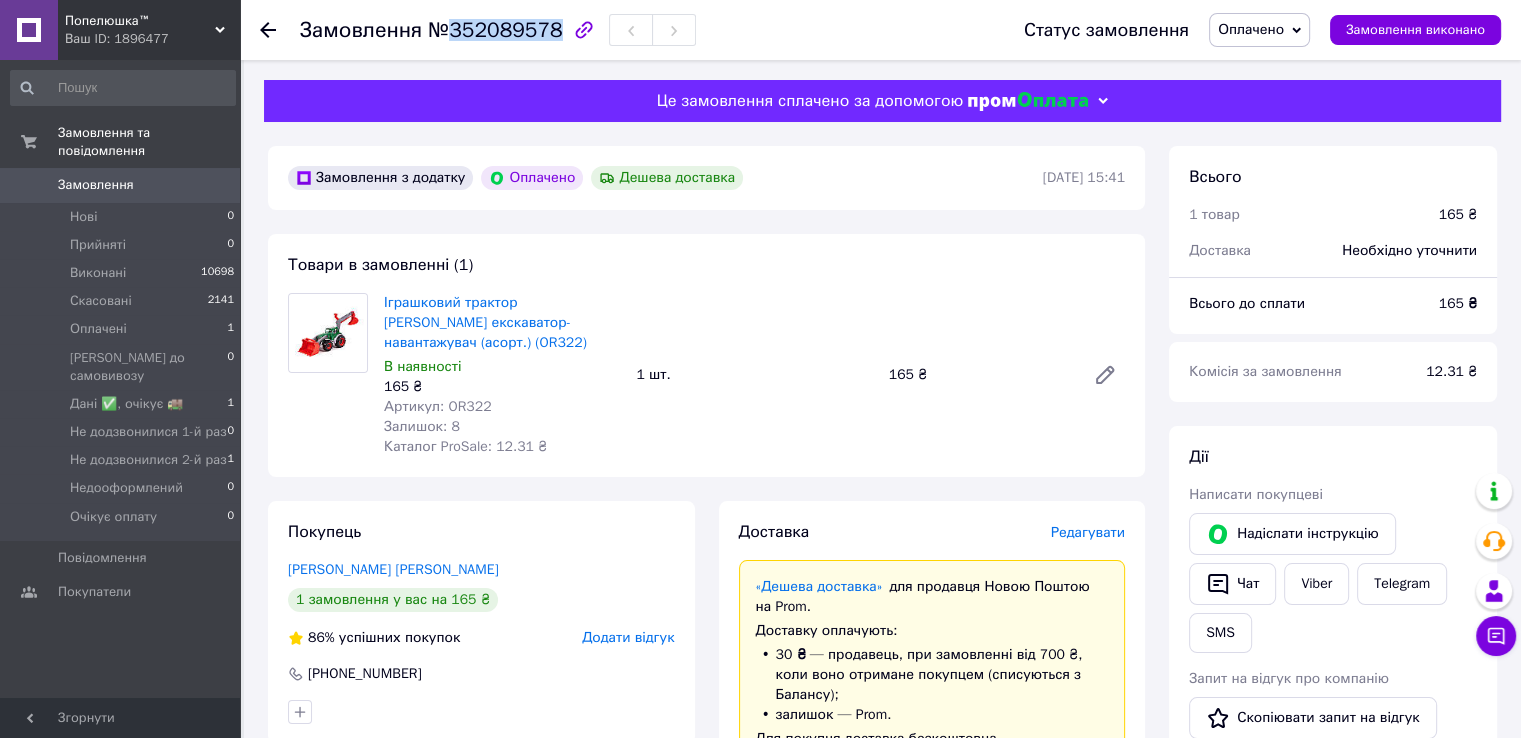 click on "№352089578" at bounding box center (495, 30) 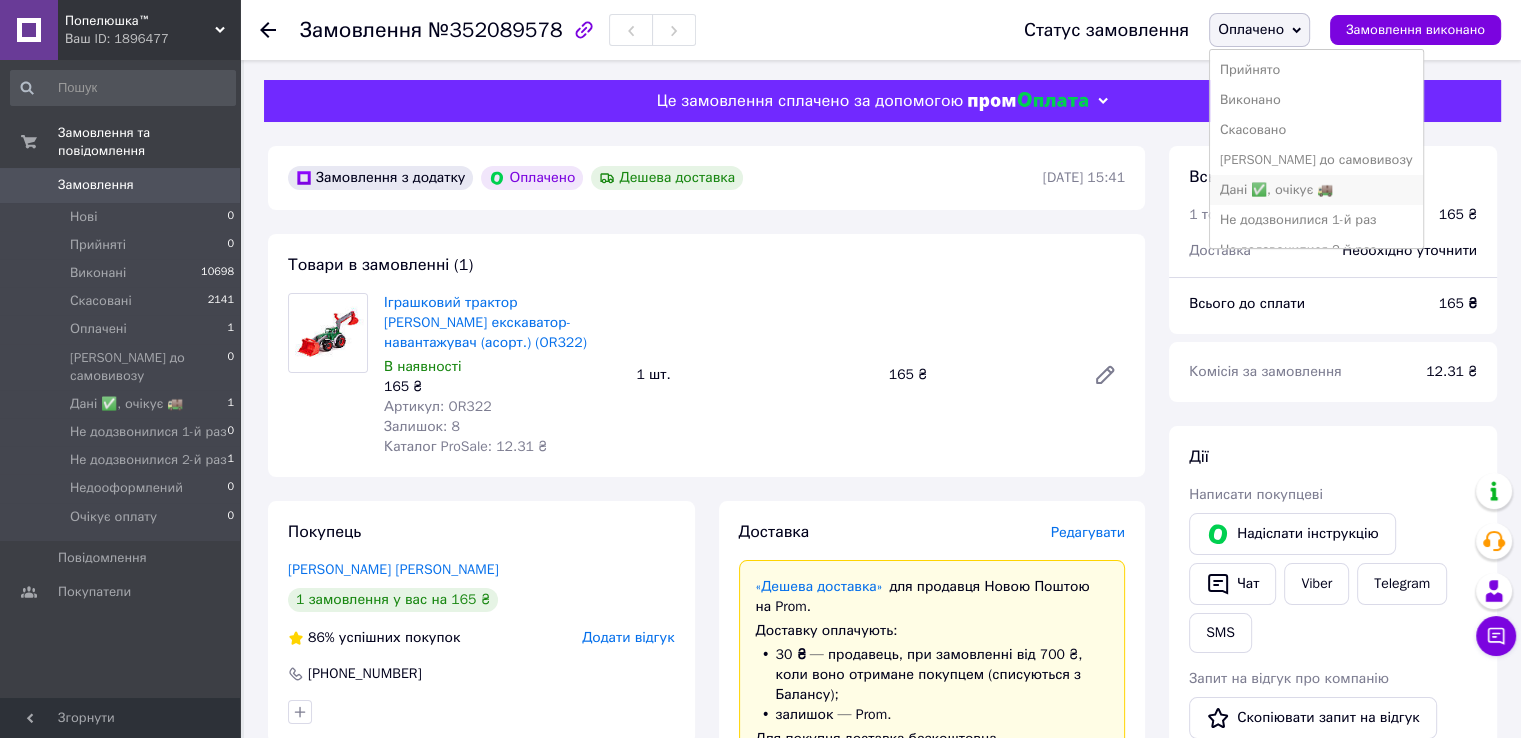 click on "Дані ✅, очікує 🚚" at bounding box center (1316, 190) 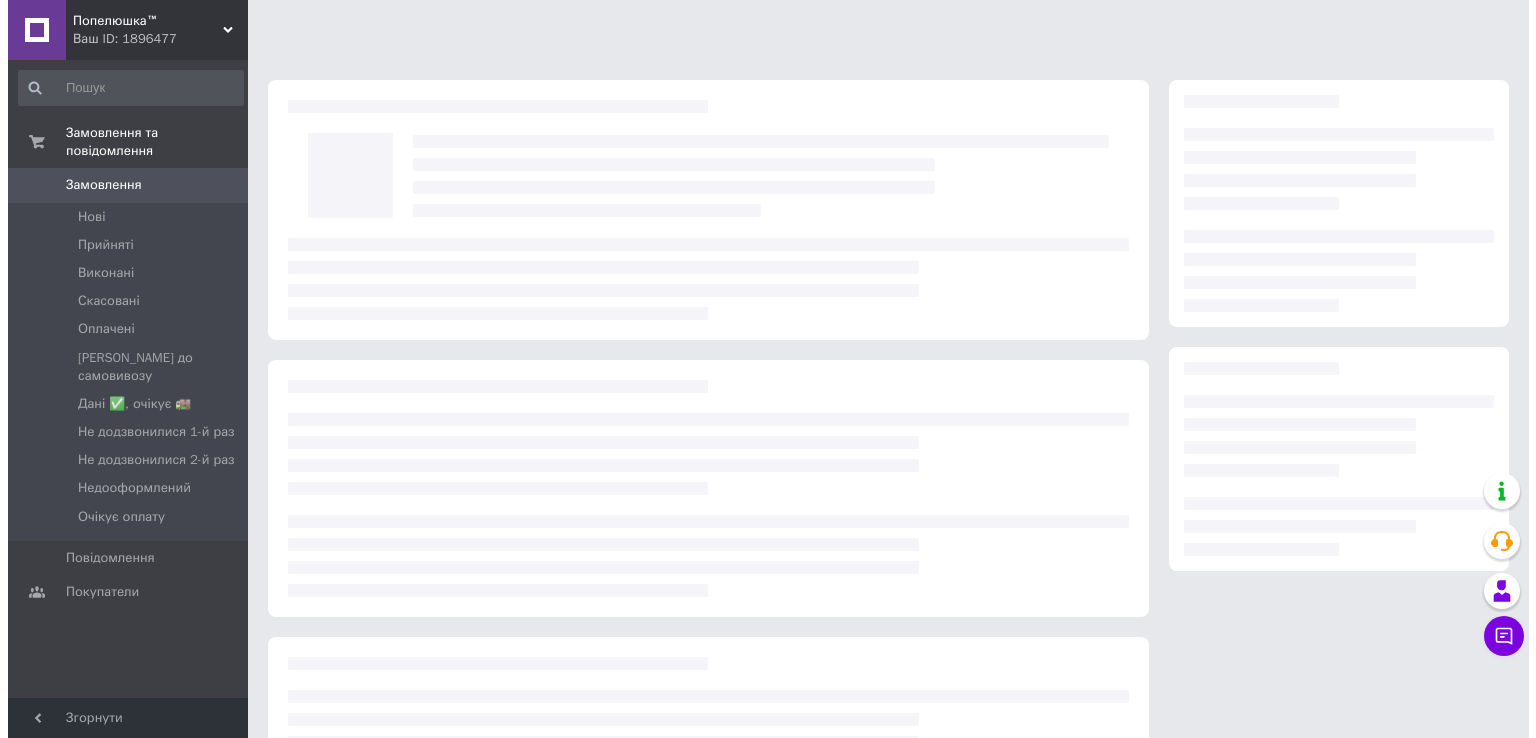 scroll, scrollTop: 0, scrollLeft: 0, axis: both 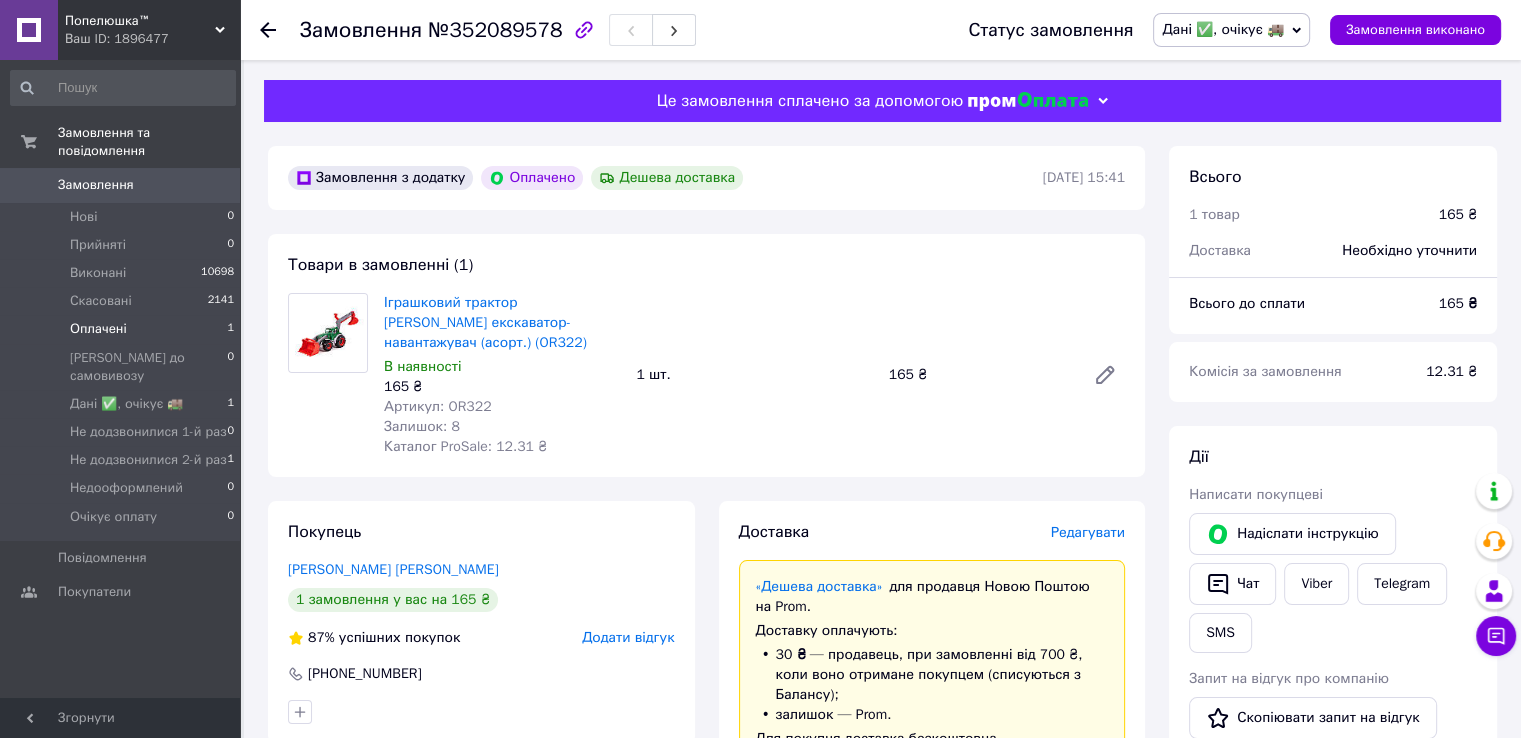 click on "Оплачені 1" at bounding box center [123, 329] 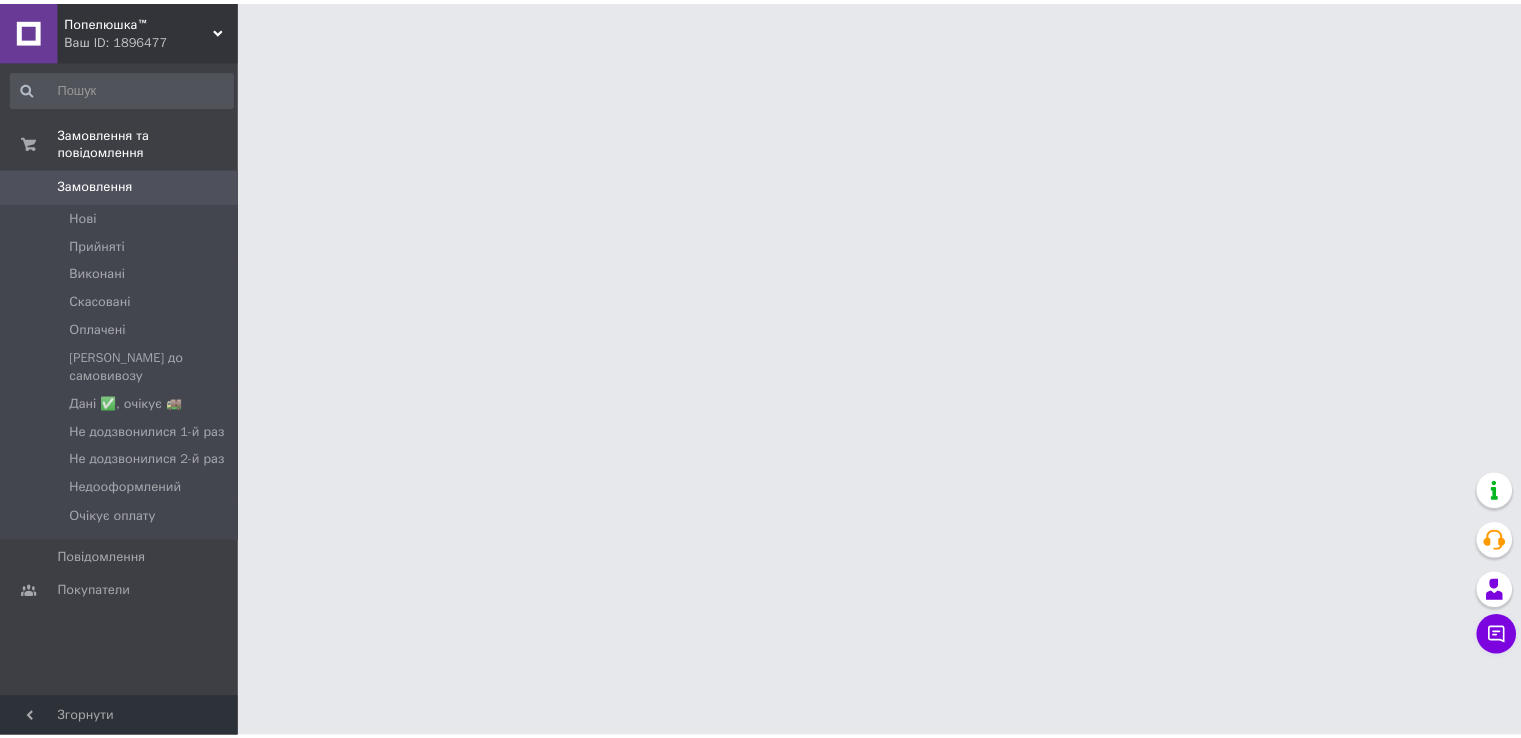 scroll, scrollTop: 0, scrollLeft: 0, axis: both 